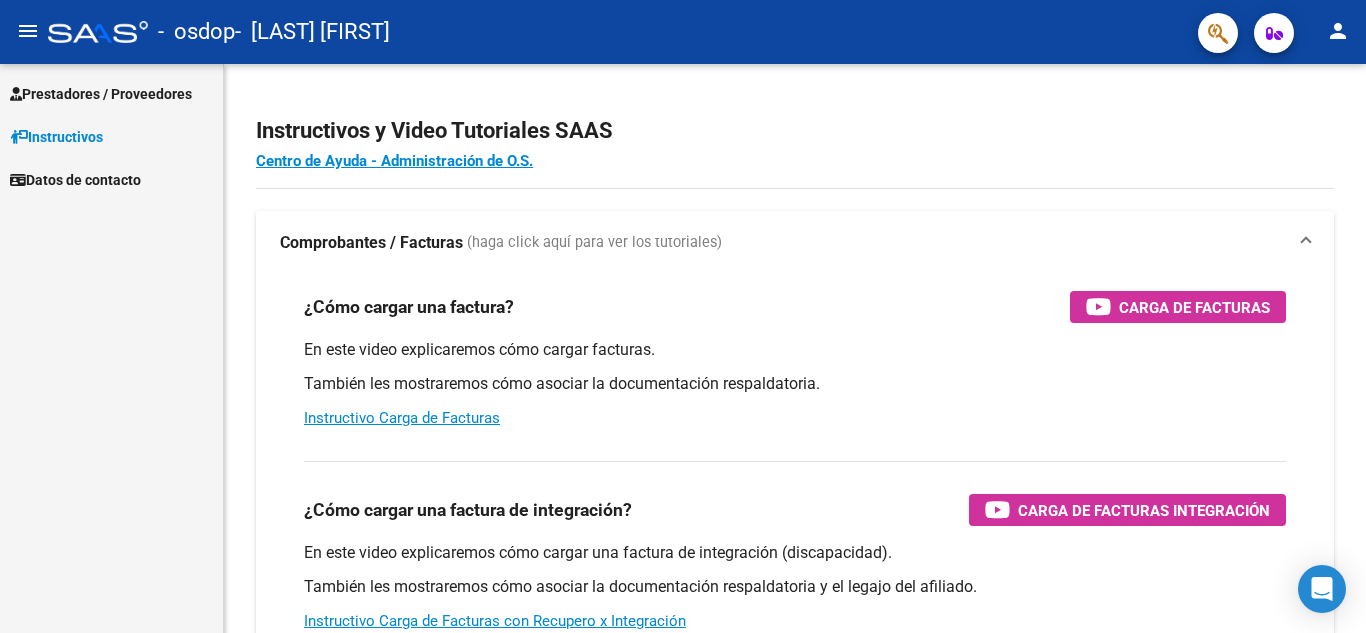scroll, scrollTop: 0, scrollLeft: 0, axis: both 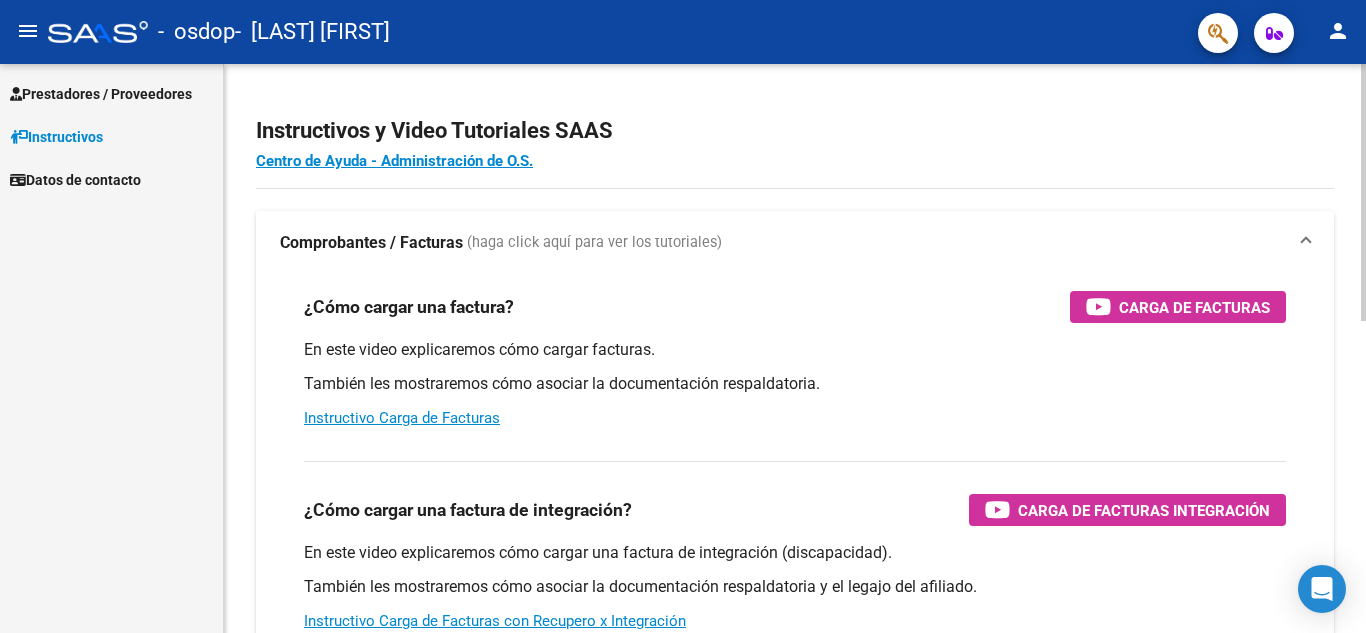 click on "Instructivos y Video Tutoriales SAAS Centro de Ayuda - Administración de O.S. Comprobantes / Facturas     (haga click aquí para ver los tutoriales) ¿Cómo cargar una factura?    Carga de Facturas En este video explicaremos cómo cargar facturas. También les mostraremos cómo asociar la documentación respaldatoria. Instructivo Carga de Facturas ¿Cómo cargar una factura de integración?    Carga de Facturas Integración En este video explicaremos cómo cargar una factura de integración (discapacidad). También les mostraremos cómo asociar la documentación respaldatoria y el legajo del afiliado. Instructivo Carga de Facturas con Recupero x Integración ¿Cómo cargar una factura con trazabilidad?    Carga de Facturas con Trazabilidad En este video explicaremos cómo cargar una factura con trazabilidad. También les mostraremos cómo asociar la documentación respaldatoria.  Instructivo Carga de Facturas con Trazabilidad ANMAT ¿Cómo editar una factura de integración?" 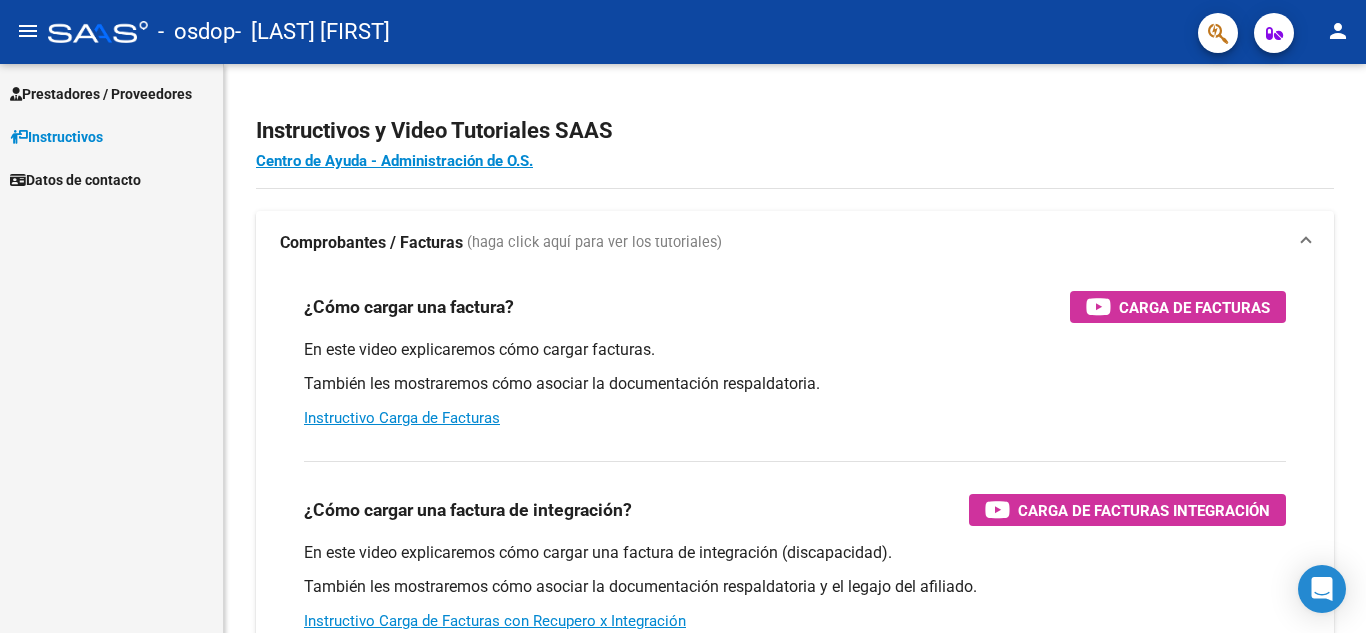 click 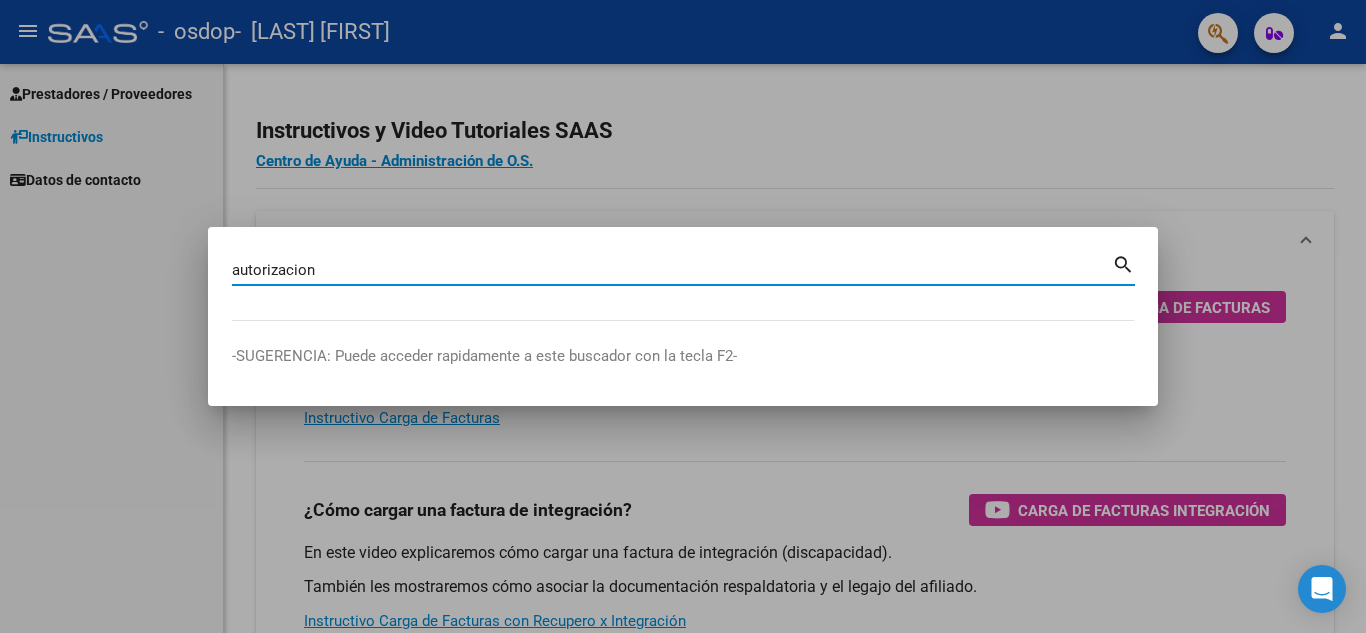 type on "autorizacion" 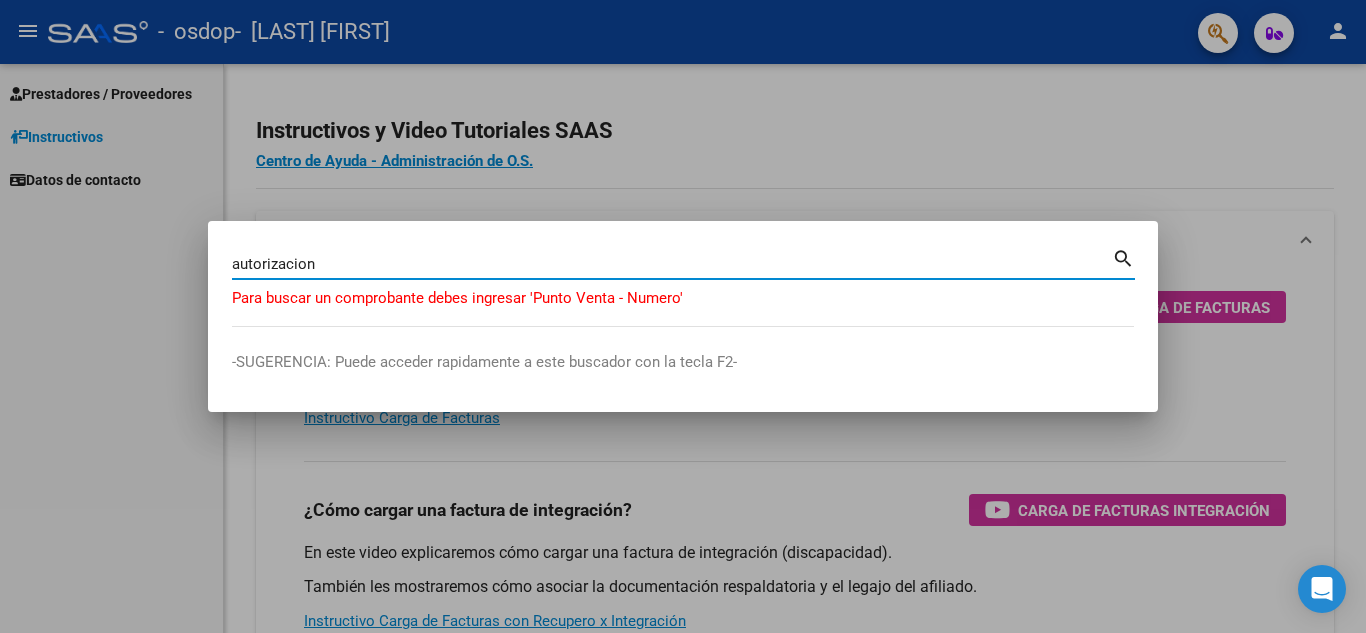 click on "autorizacion Buscar (apellido, dni, cuil, nro traspaso, cuit, obra social) search Para buscar un comprobante debes ingresar 'Punto Venta - Numero'" at bounding box center (683, 286) 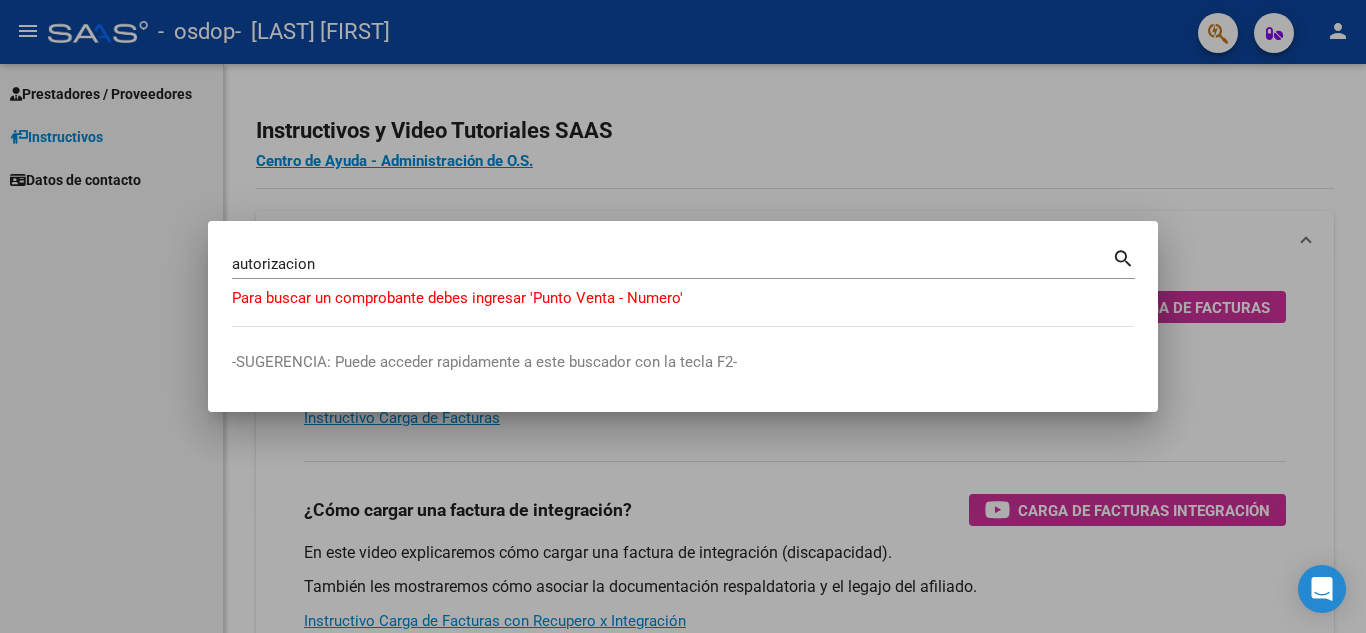 click at bounding box center [683, 316] 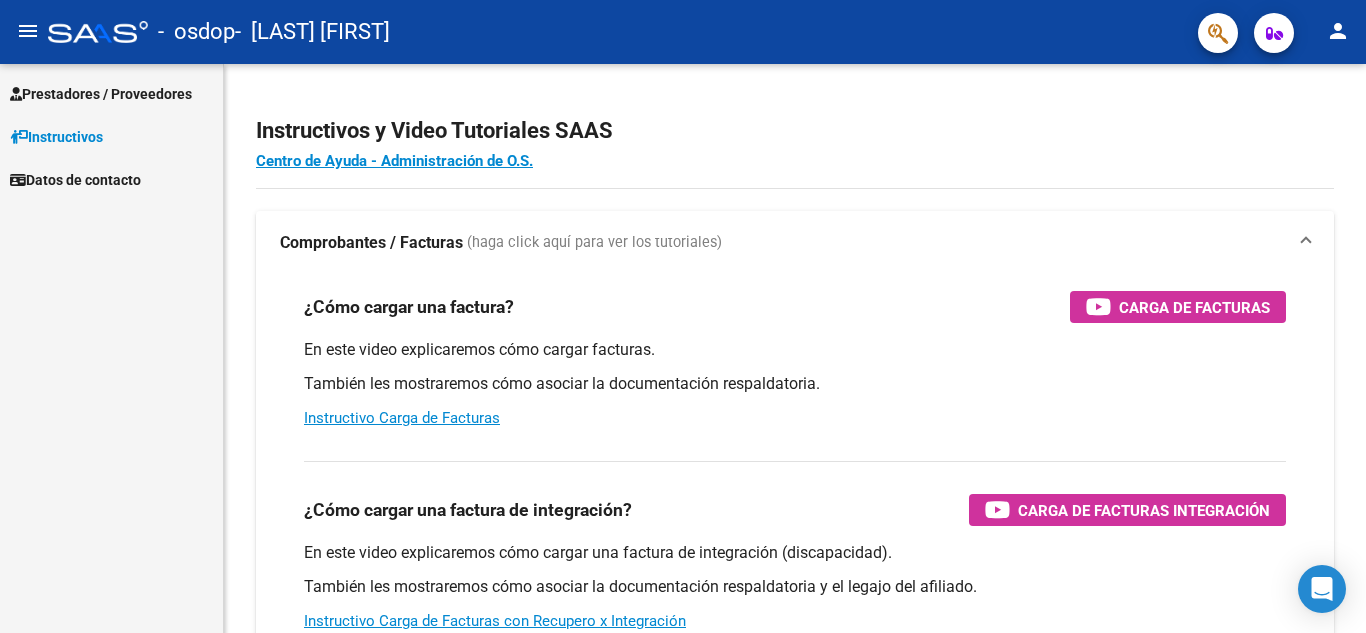 click on "Datos de contacto" at bounding box center [111, 179] 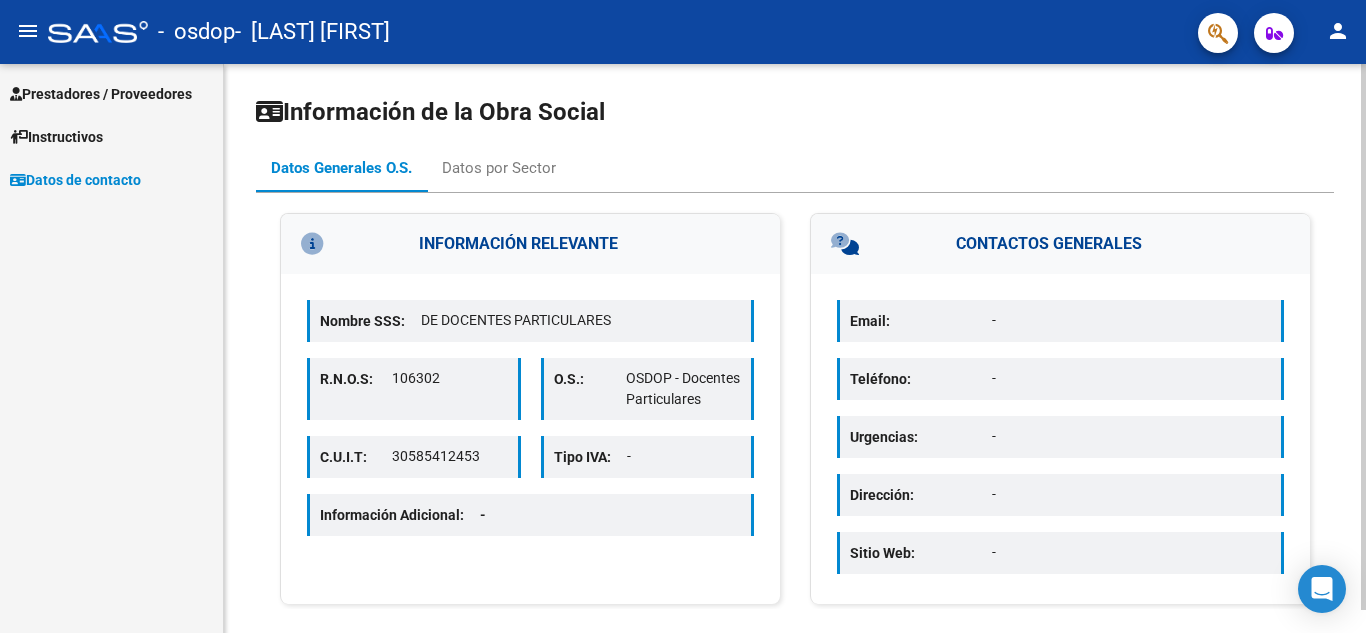 scroll, scrollTop: 24, scrollLeft: 0, axis: vertical 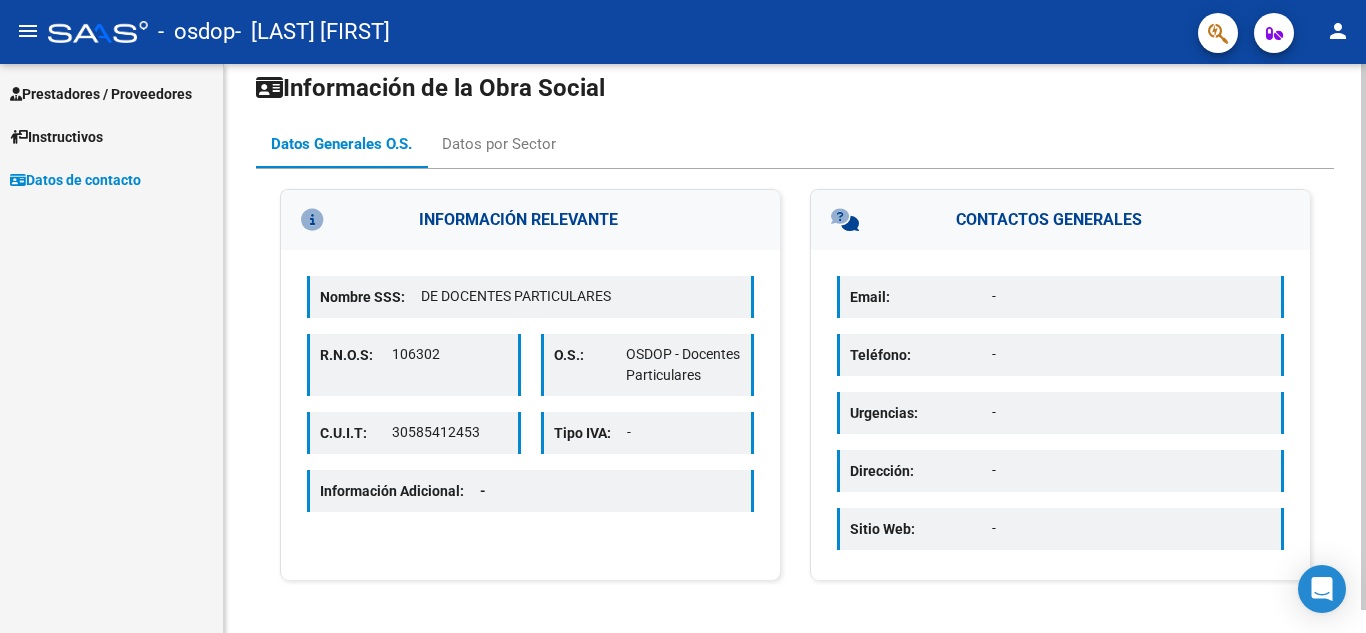 click 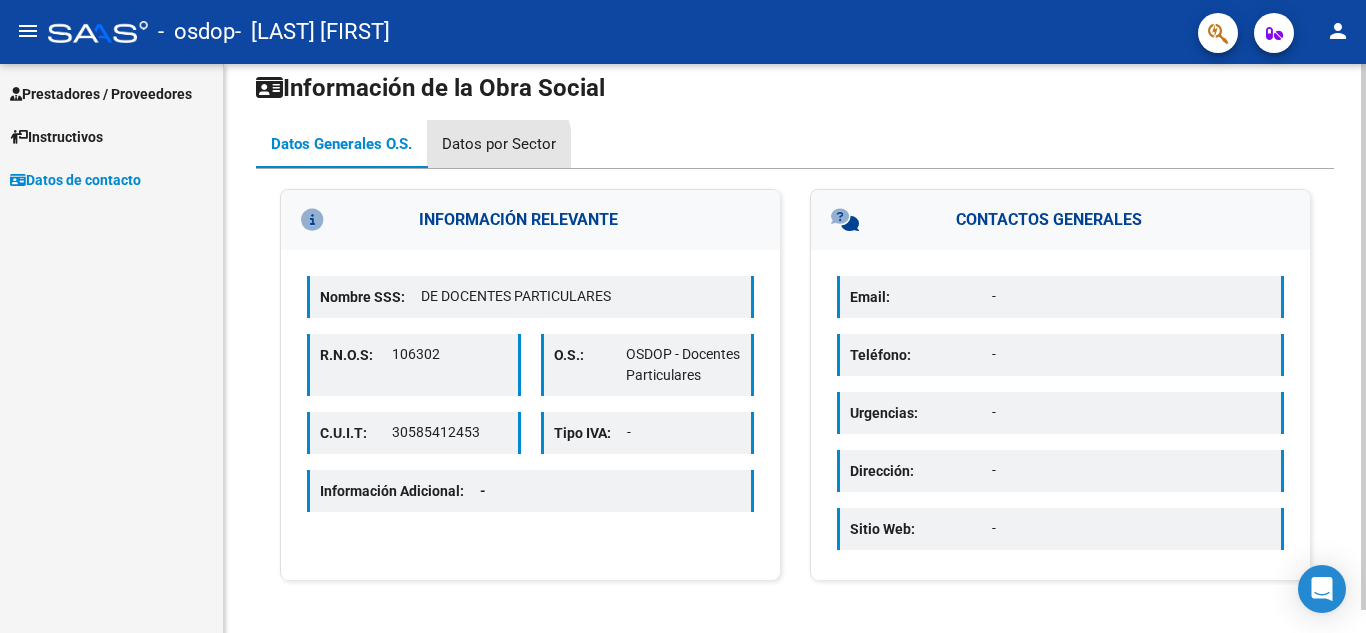 click on "Datos por Sector" at bounding box center (499, 144) 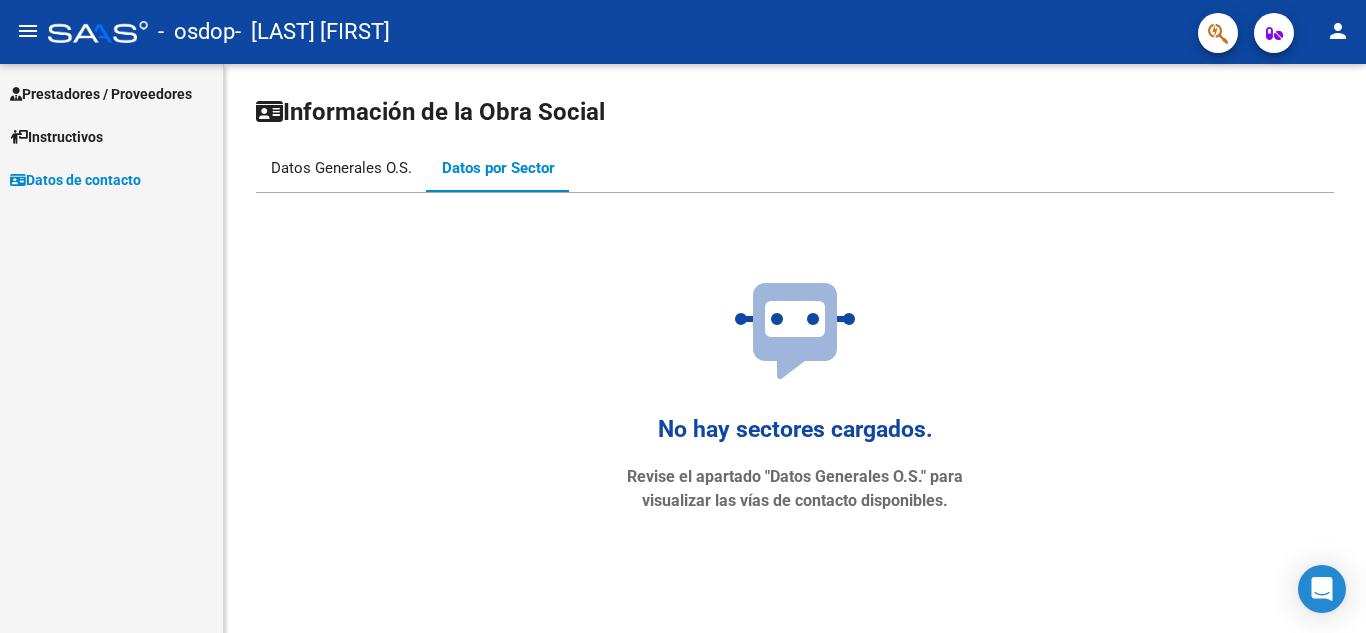 click on "Datos Generales O.S." at bounding box center (341, 168) 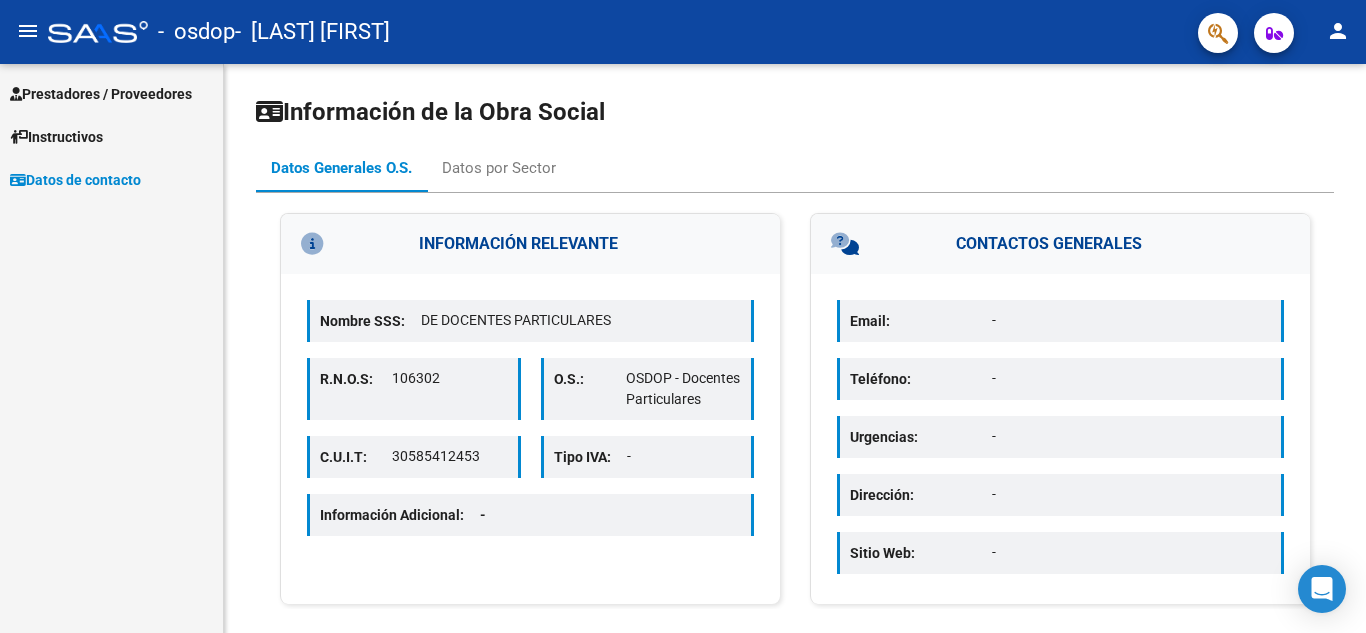 click on "Instructivos" at bounding box center (111, 136) 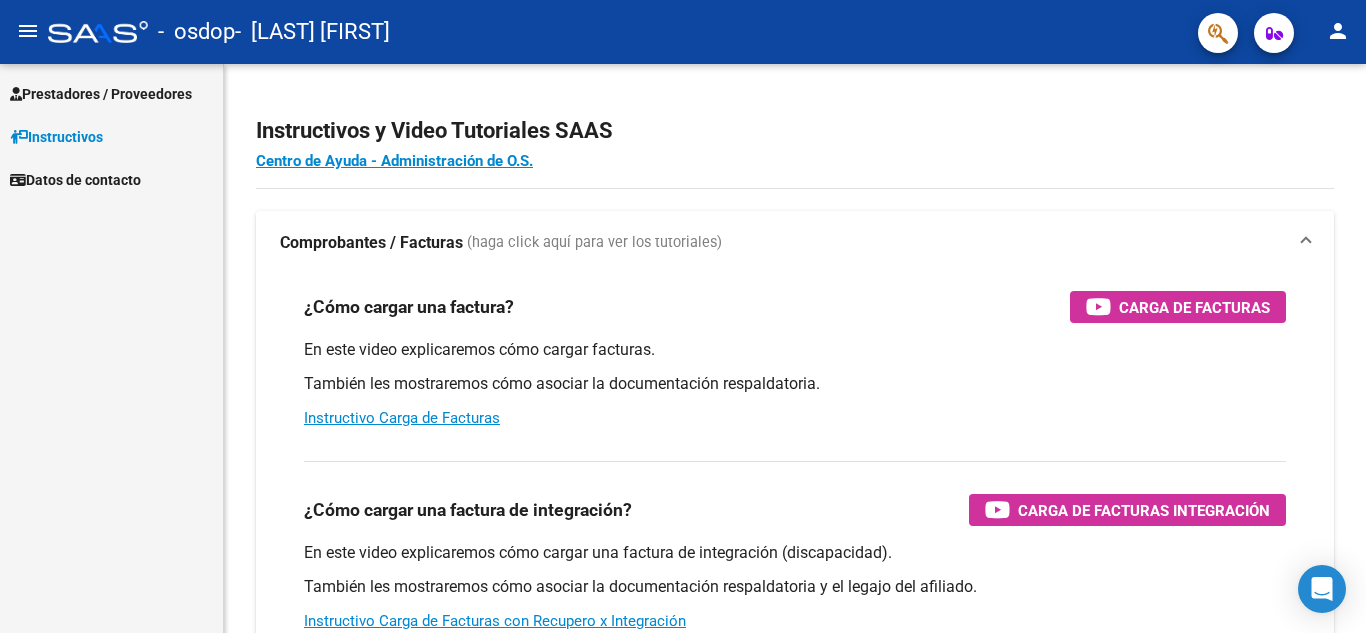 click on "Prestadores / Proveedores" at bounding box center (111, 93) 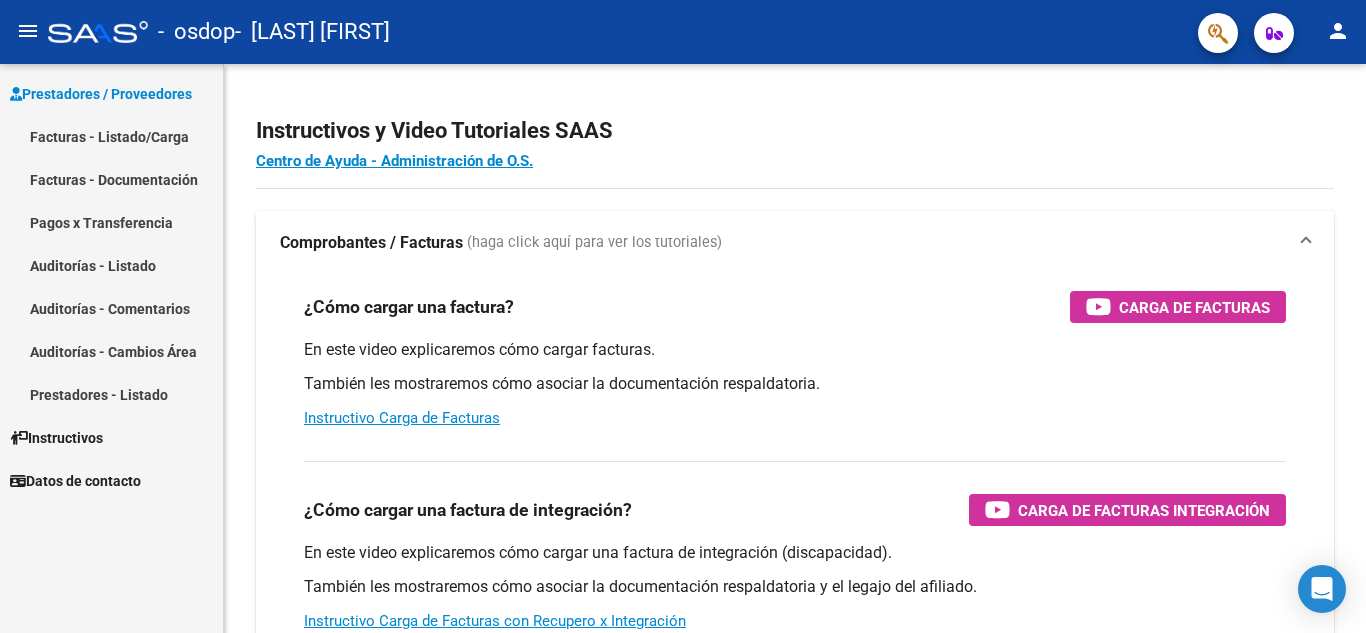 click on "Pagos x Transferencia" at bounding box center [111, 222] 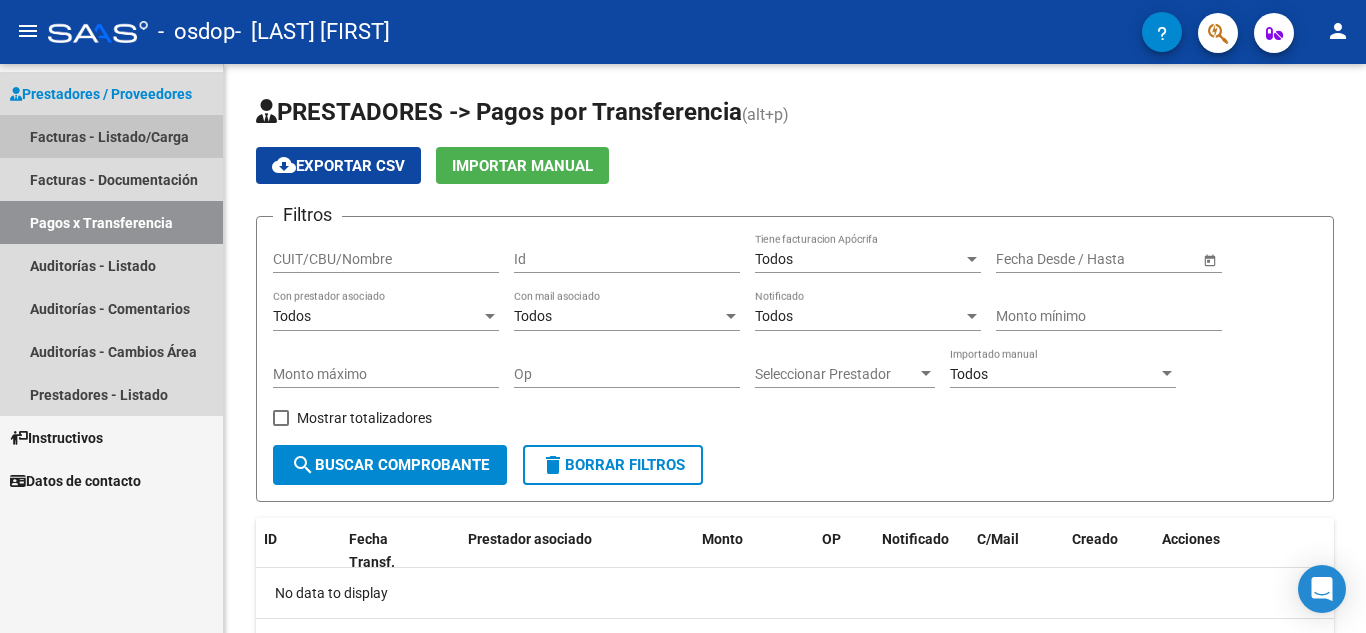 click on "Facturas - Listado/Carga" at bounding box center (111, 136) 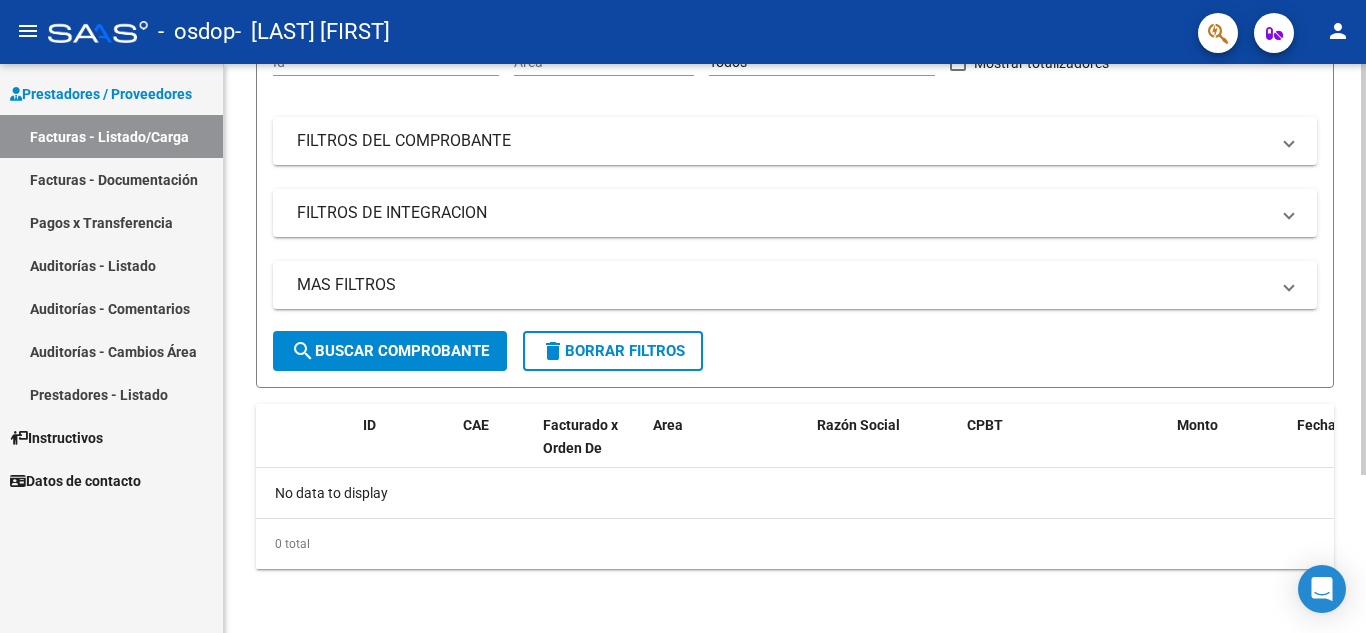 scroll, scrollTop: 185, scrollLeft: 0, axis: vertical 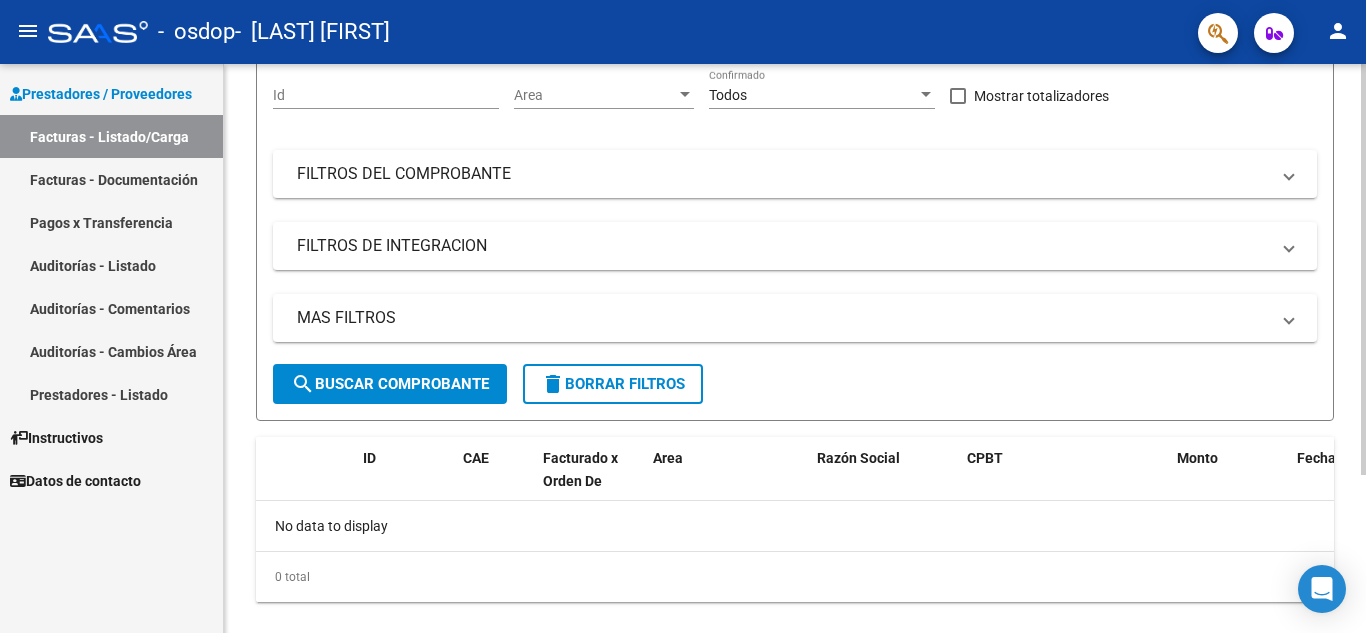 click 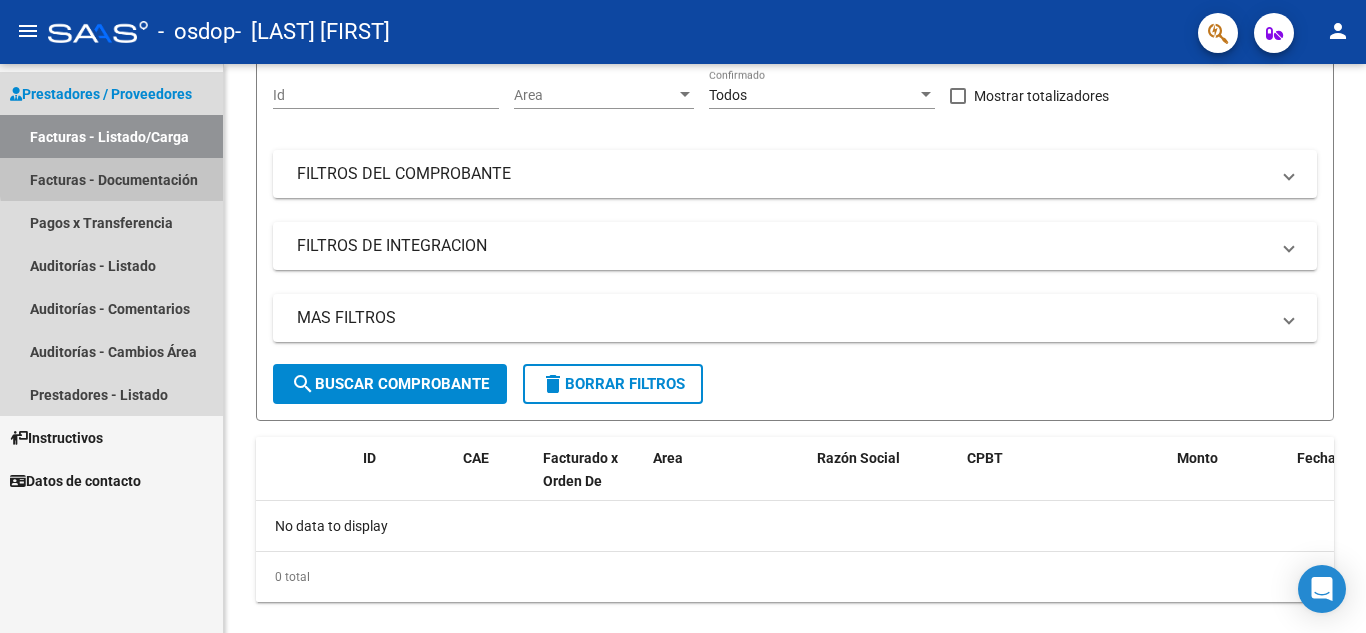 click on "Facturas - Documentación" at bounding box center [111, 179] 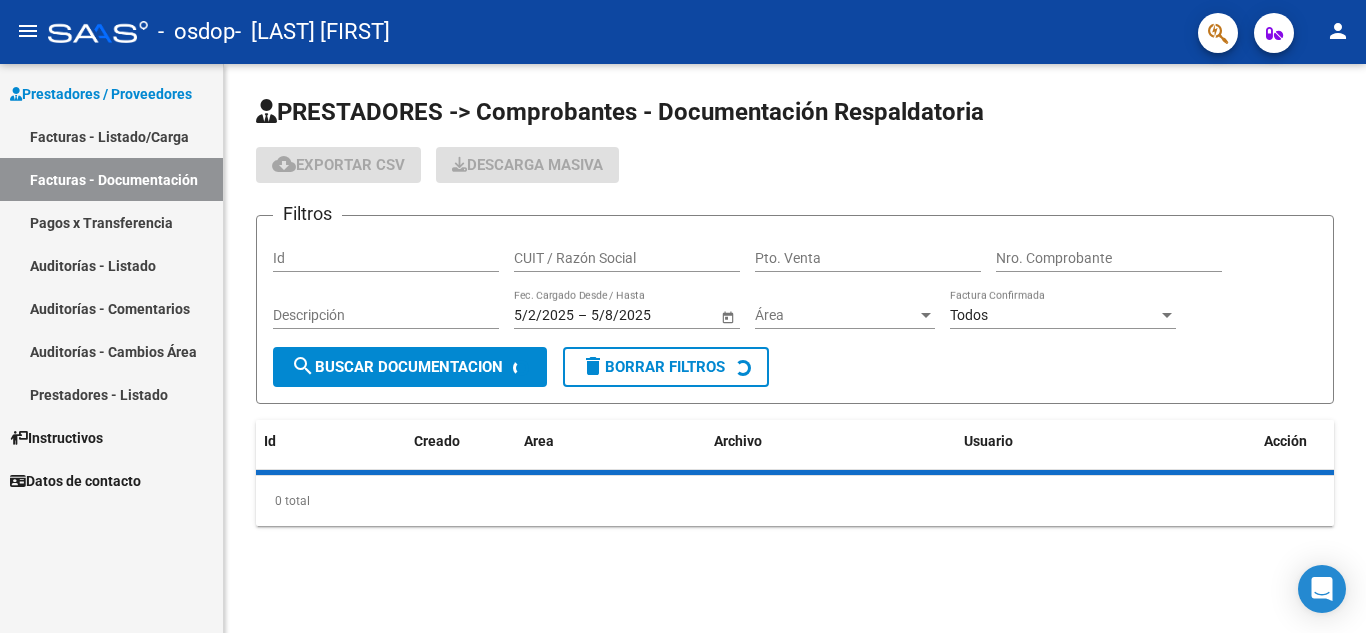 scroll, scrollTop: 0, scrollLeft: 0, axis: both 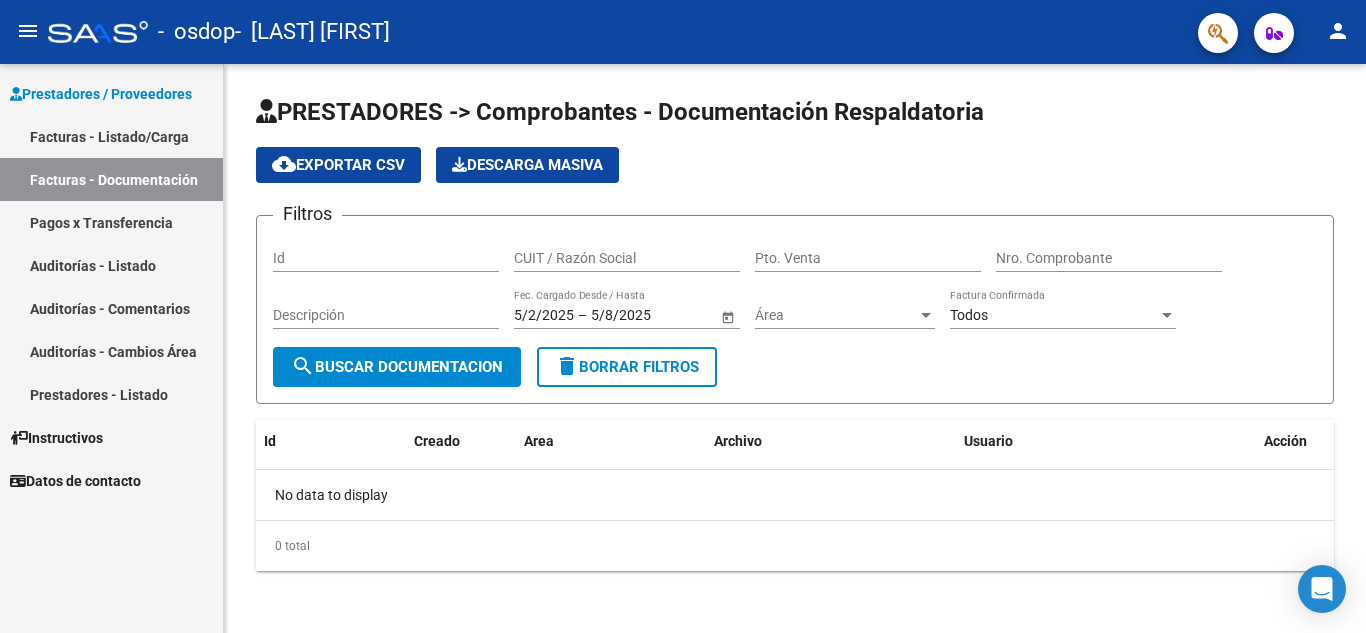 click on "Pagos x Transferencia" at bounding box center (111, 222) 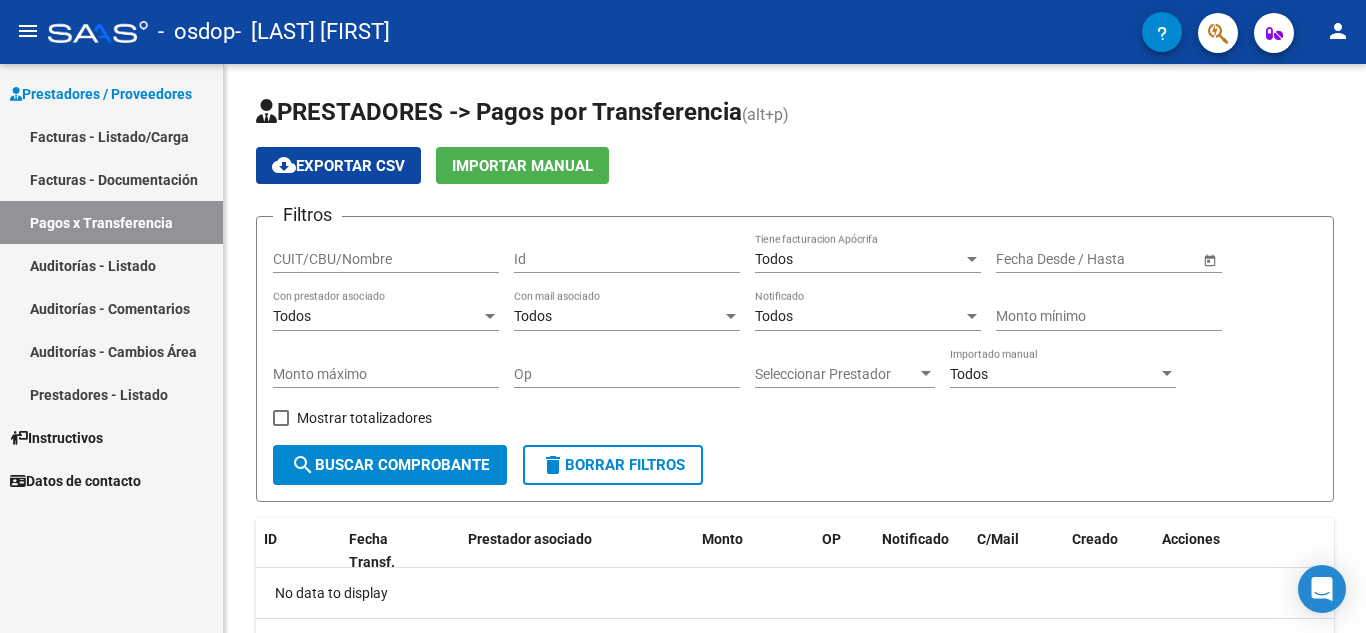 click on "Auditorías - Listado" at bounding box center [111, 265] 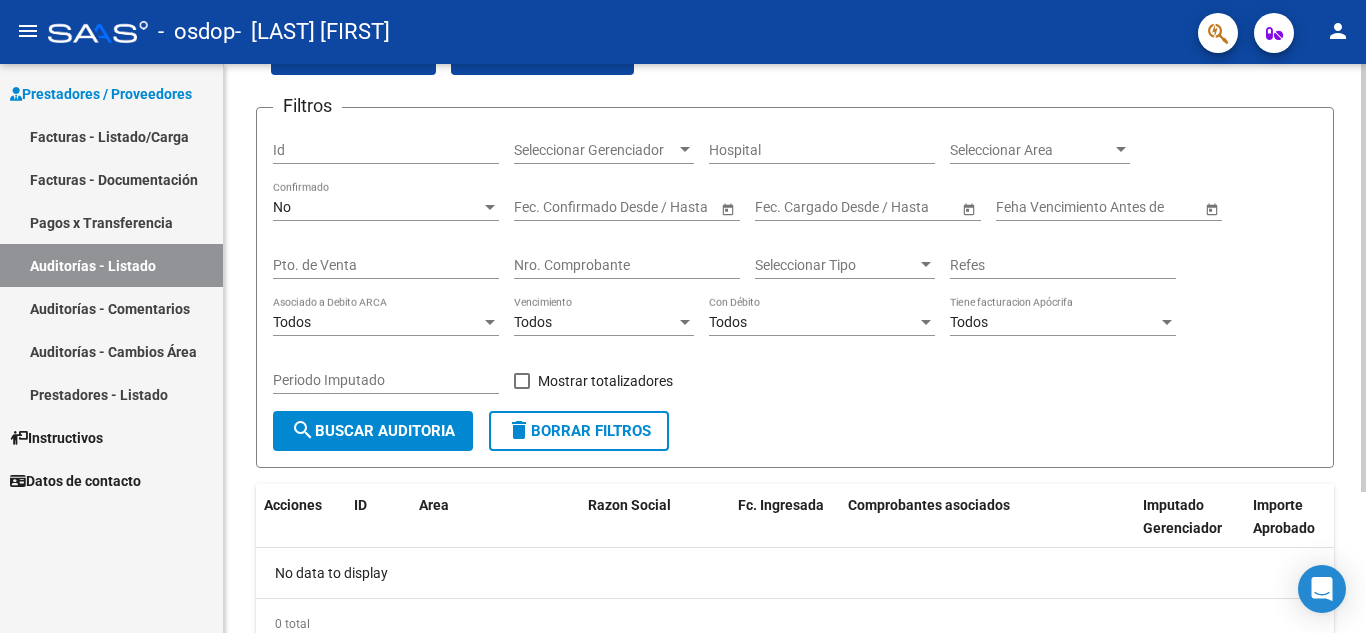 scroll, scrollTop: 109, scrollLeft: 0, axis: vertical 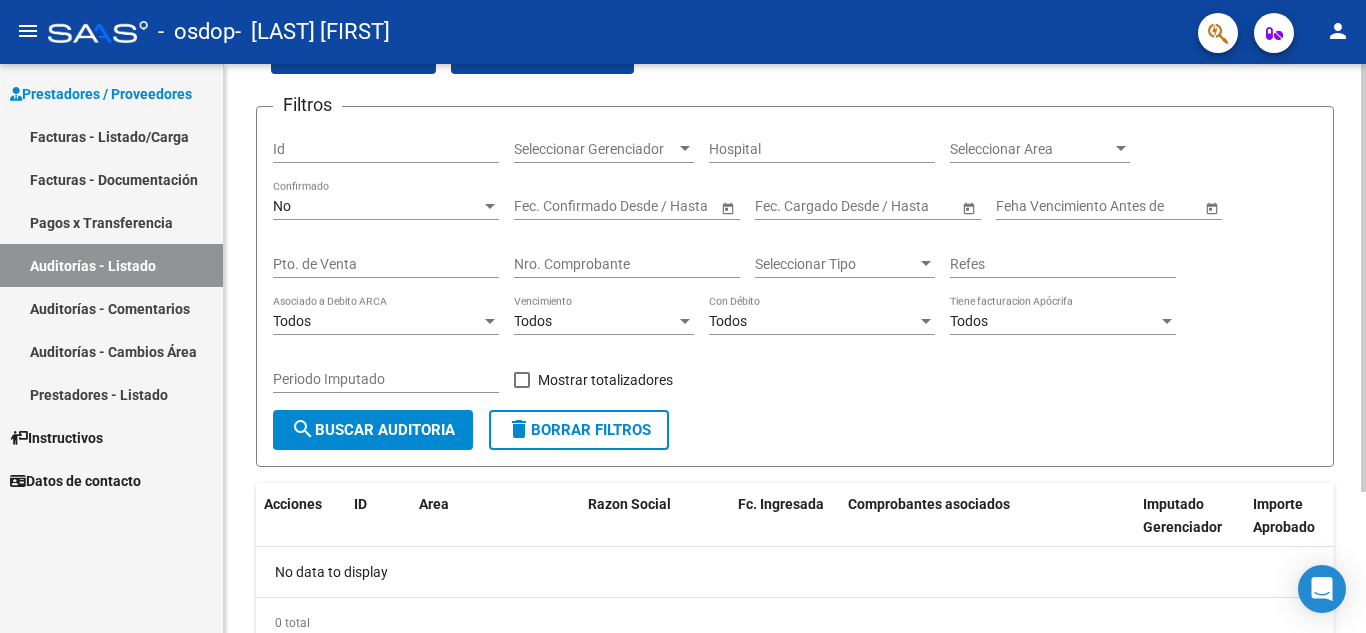click 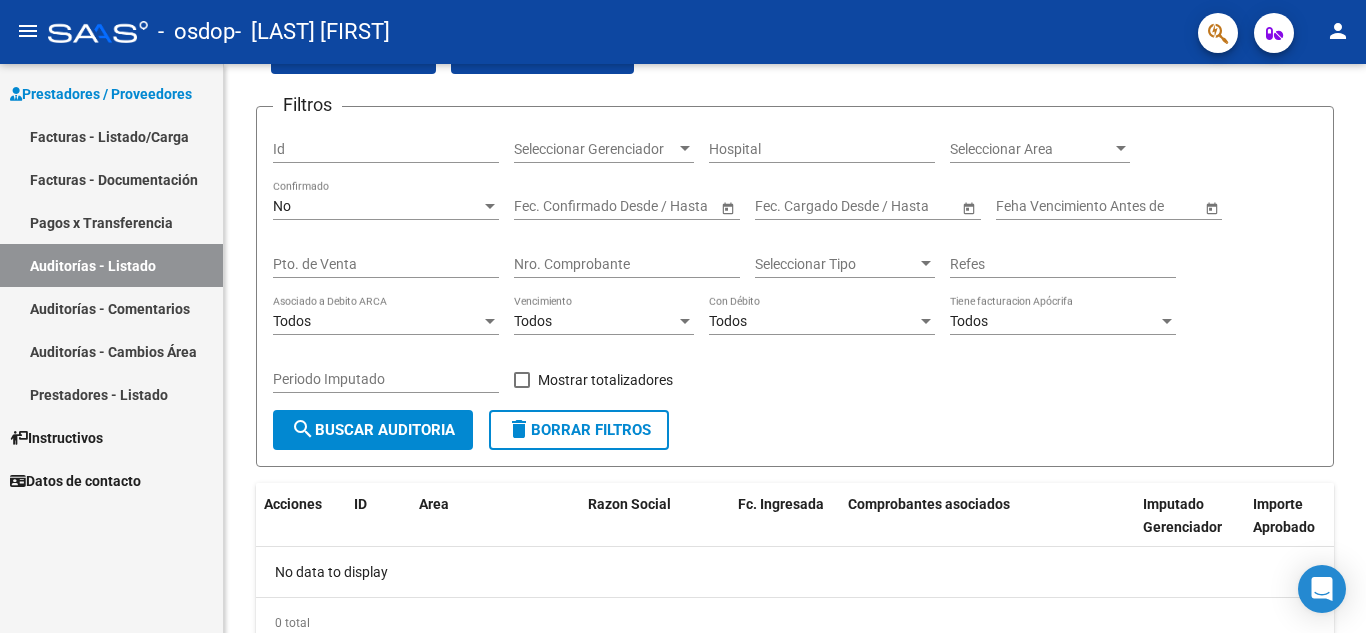 click on "Auditorías - Comentarios" at bounding box center [111, 308] 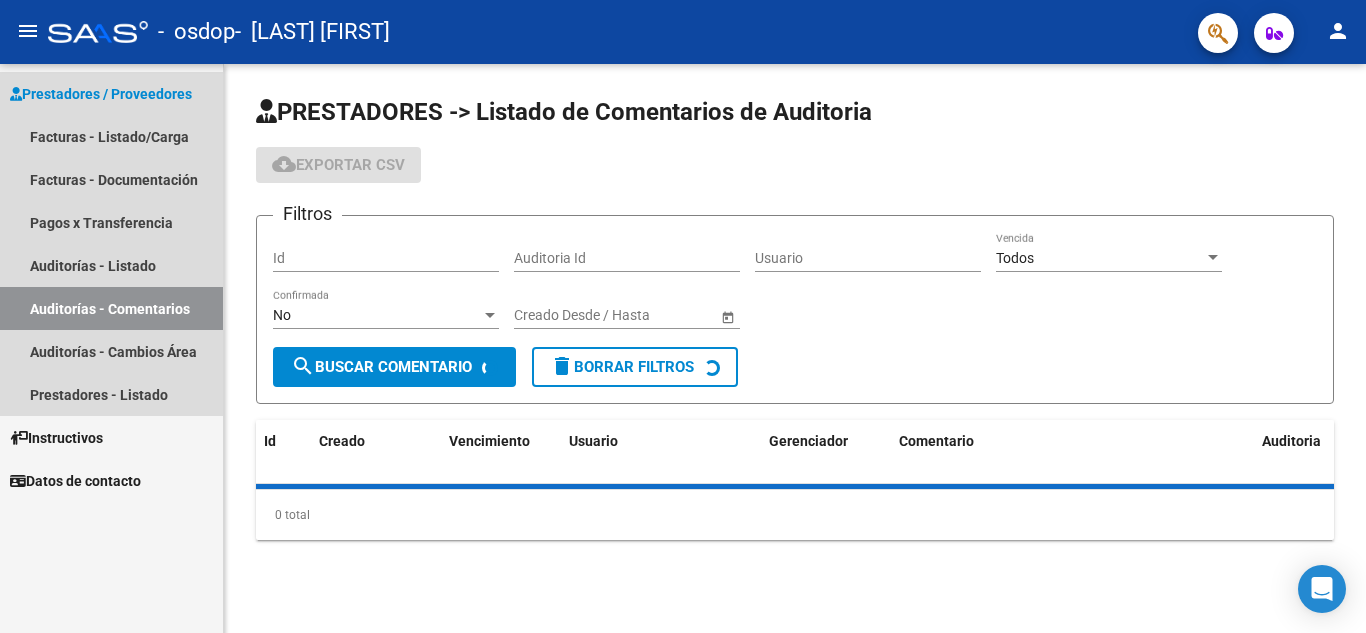 scroll, scrollTop: 0, scrollLeft: 0, axis: both 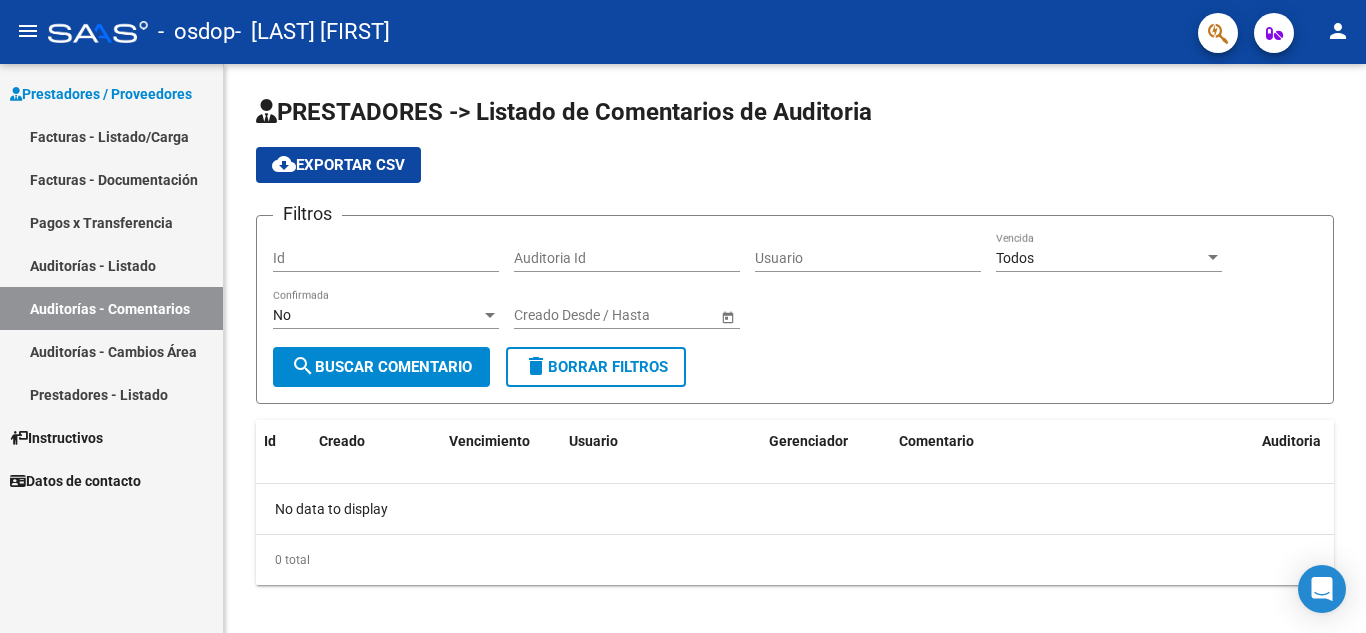 click on "Auditorías - Cambios Área" at bounding box center [111, 351] 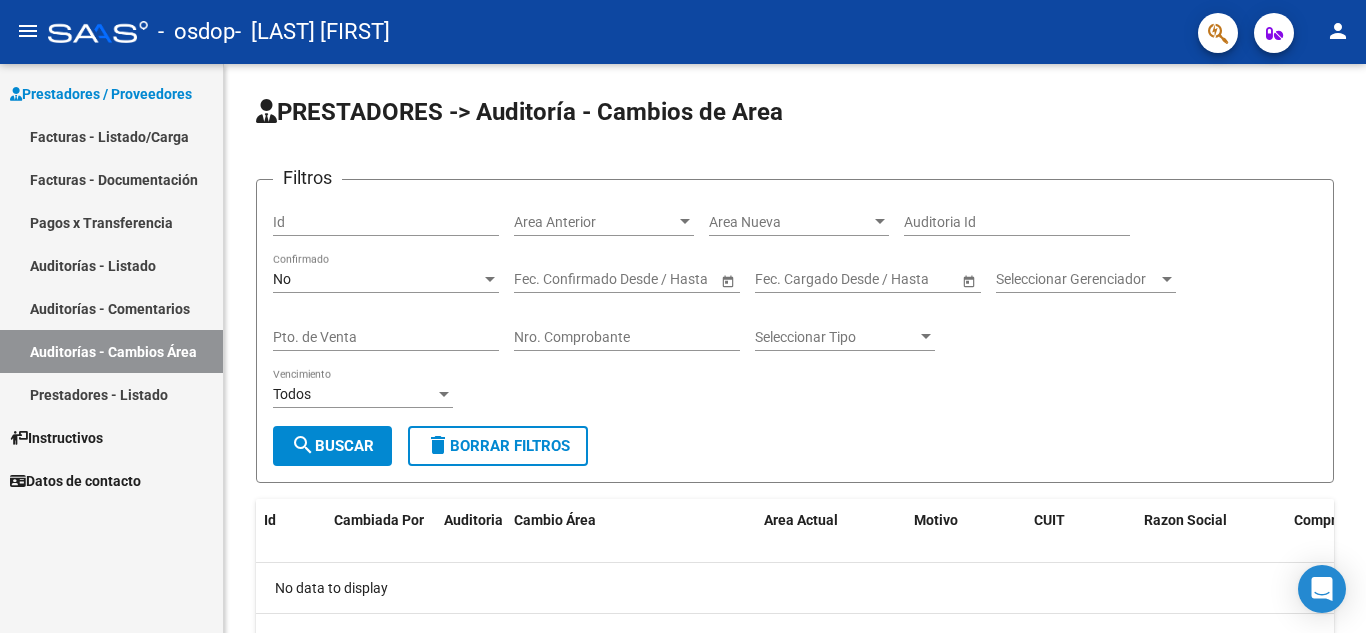 click on "Prestadores - Listado" at bounding box center [111, 394] 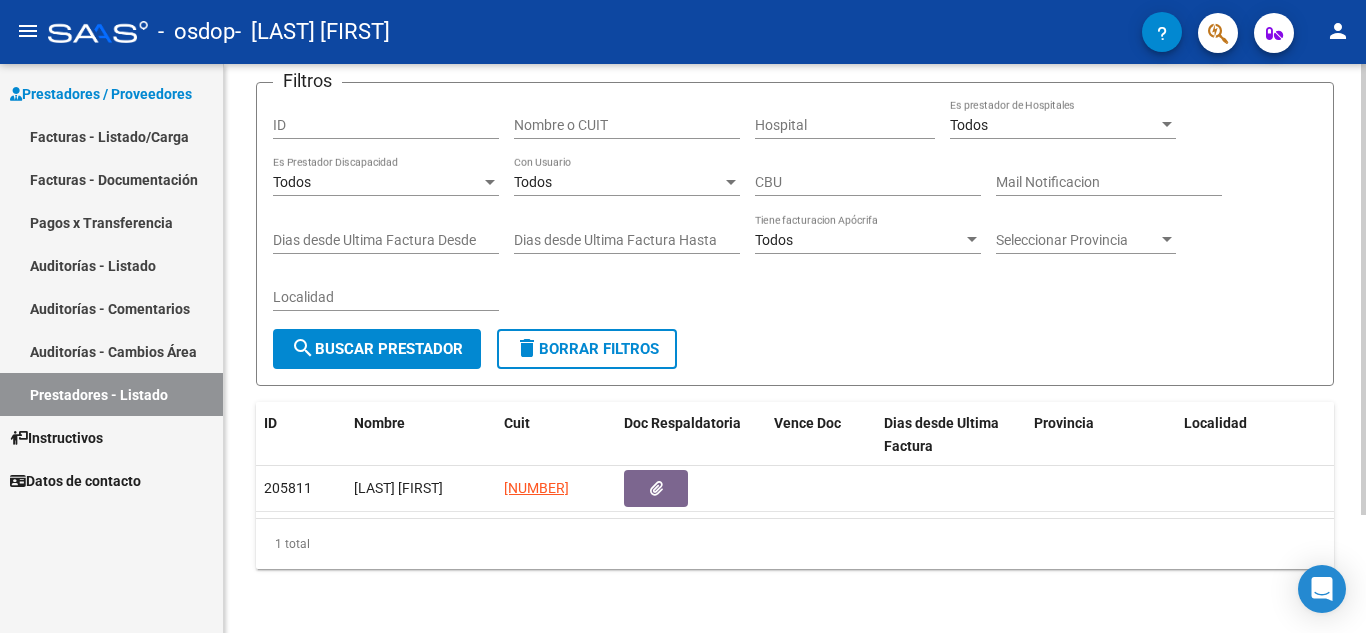 scroll, scrollTop: 149, scrollLeft: 0, axis: vertical 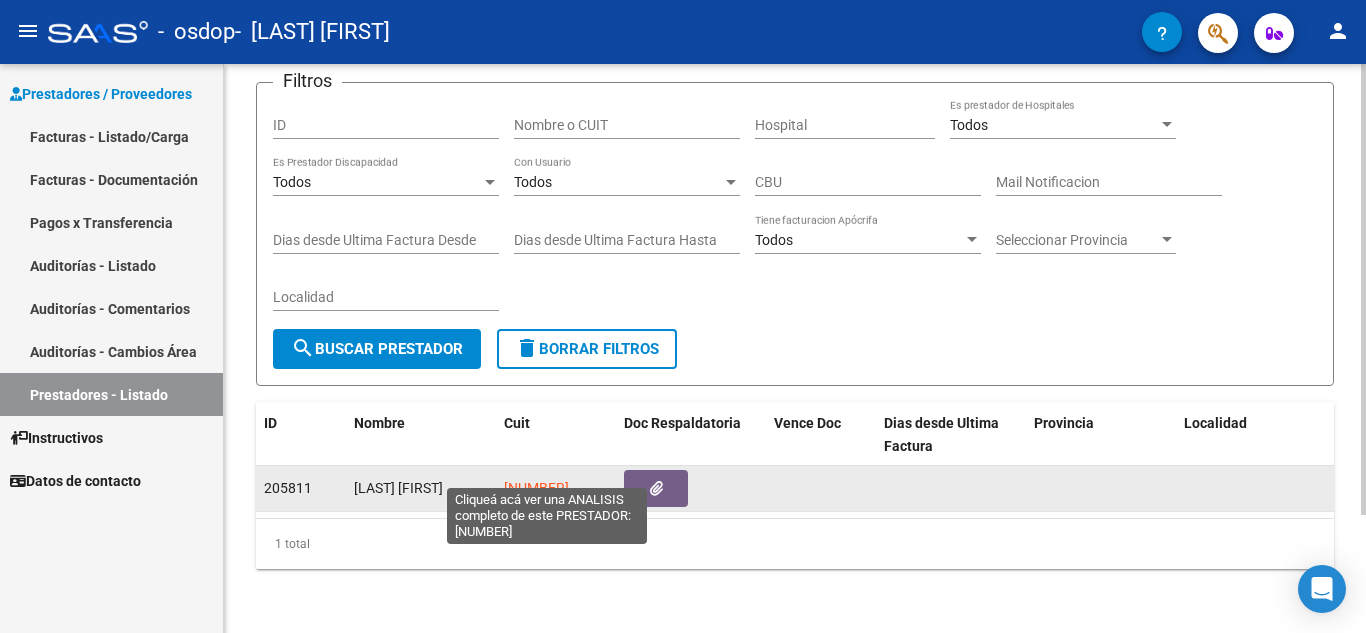 click on "[NUMBER]" 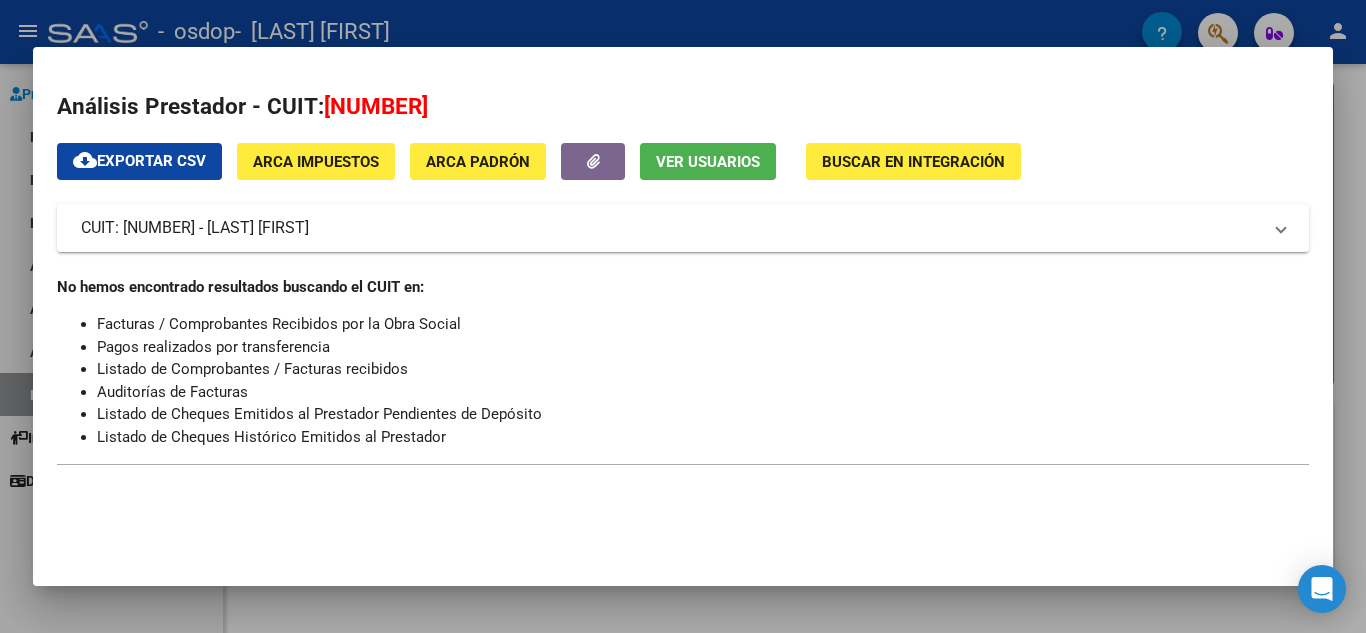 click on "ARCA Impuestos" at bounding box center [316, 162] 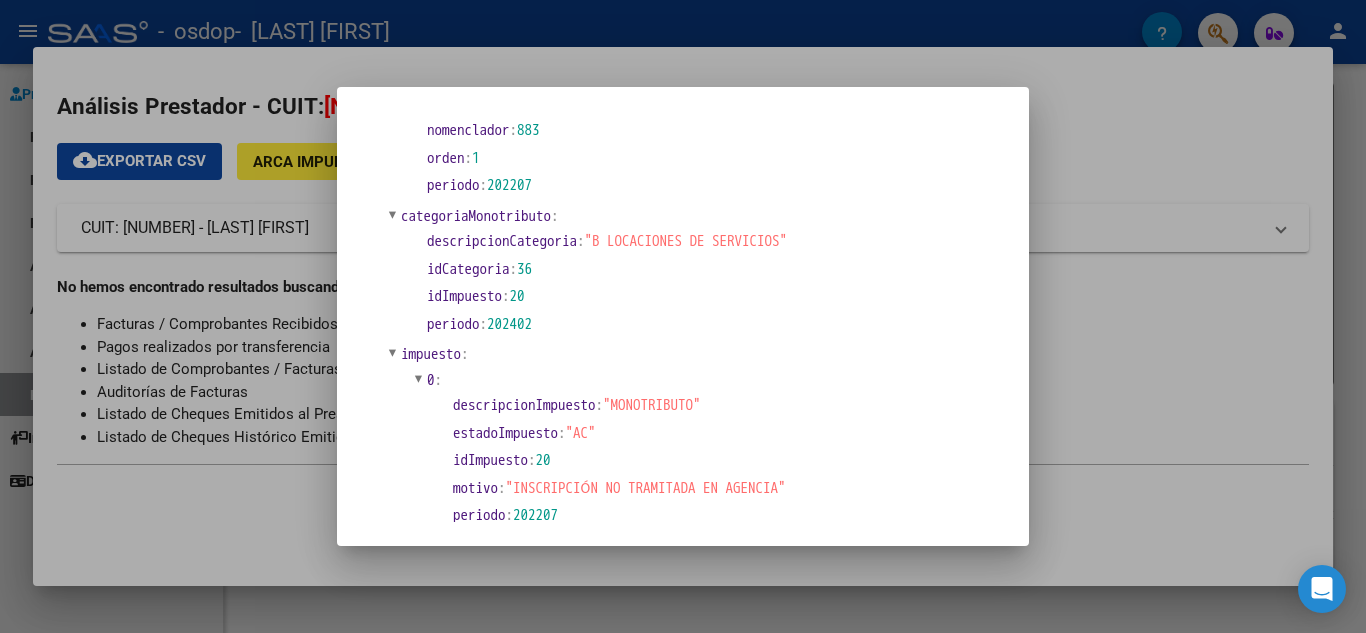 scroll, scrollTop: 1074, scrollLeft: 0, axis: vertical 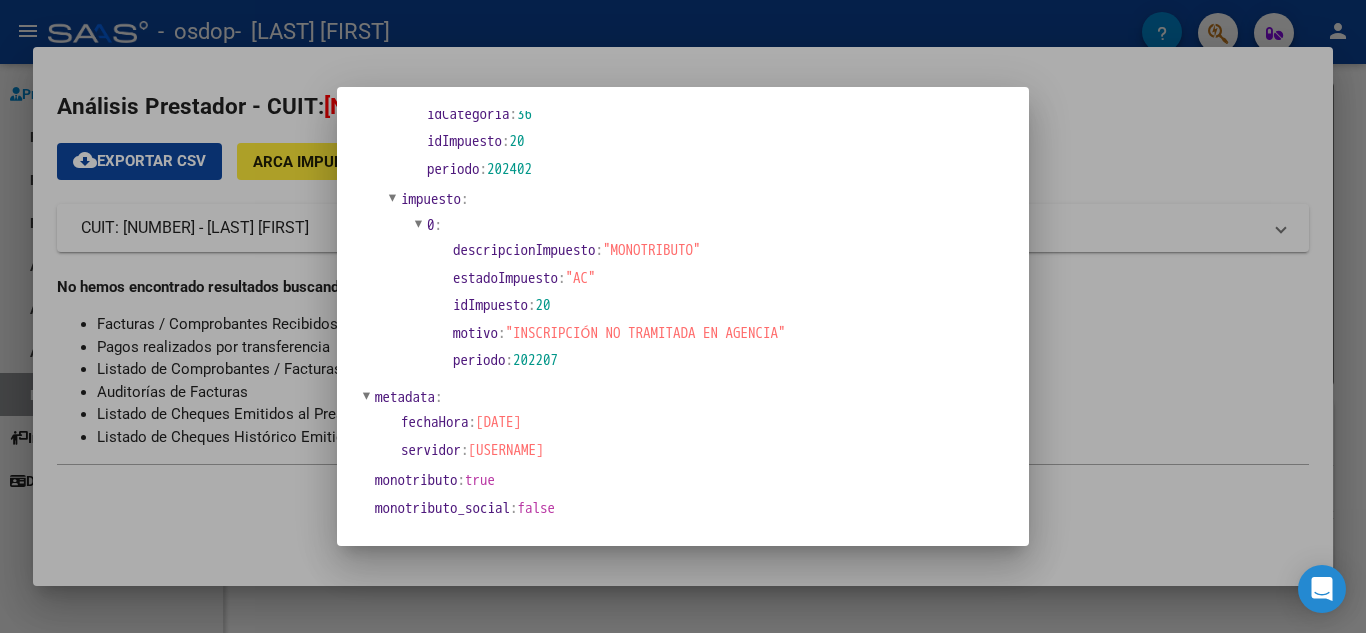 click at bounding box center [683, 316] 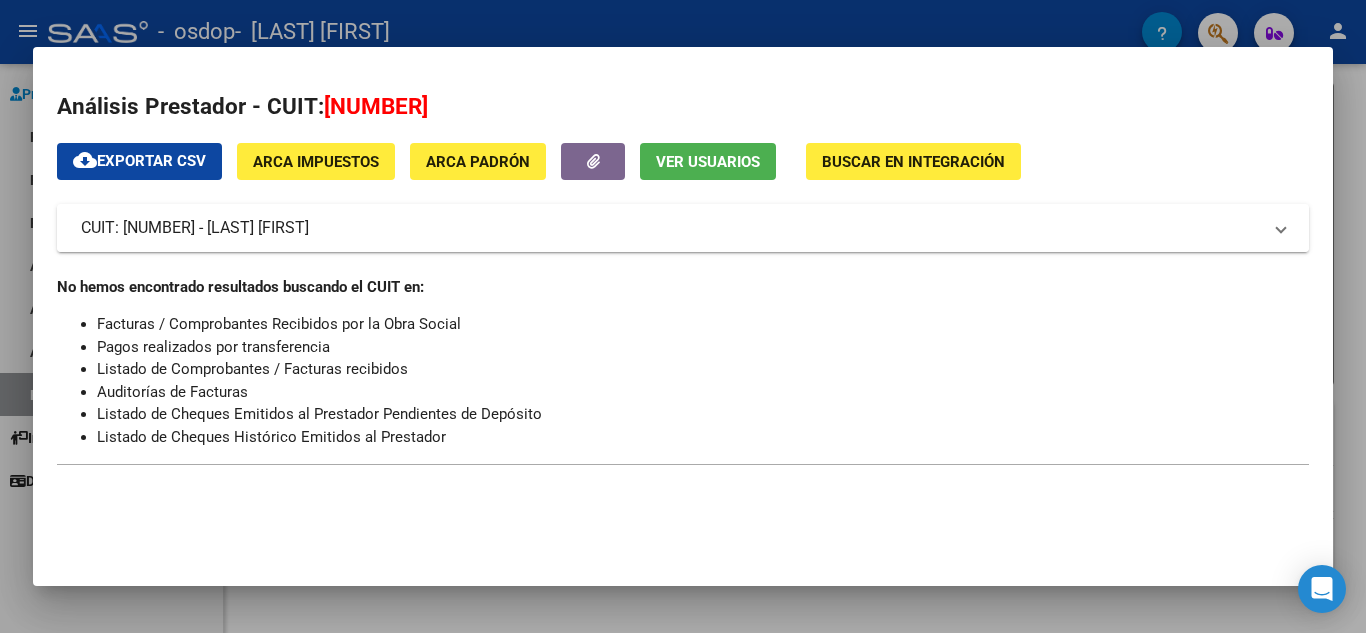 click on "CUIT: [NUMBER] - [LAST] [FIRST]" at bounding box center [671, 228] 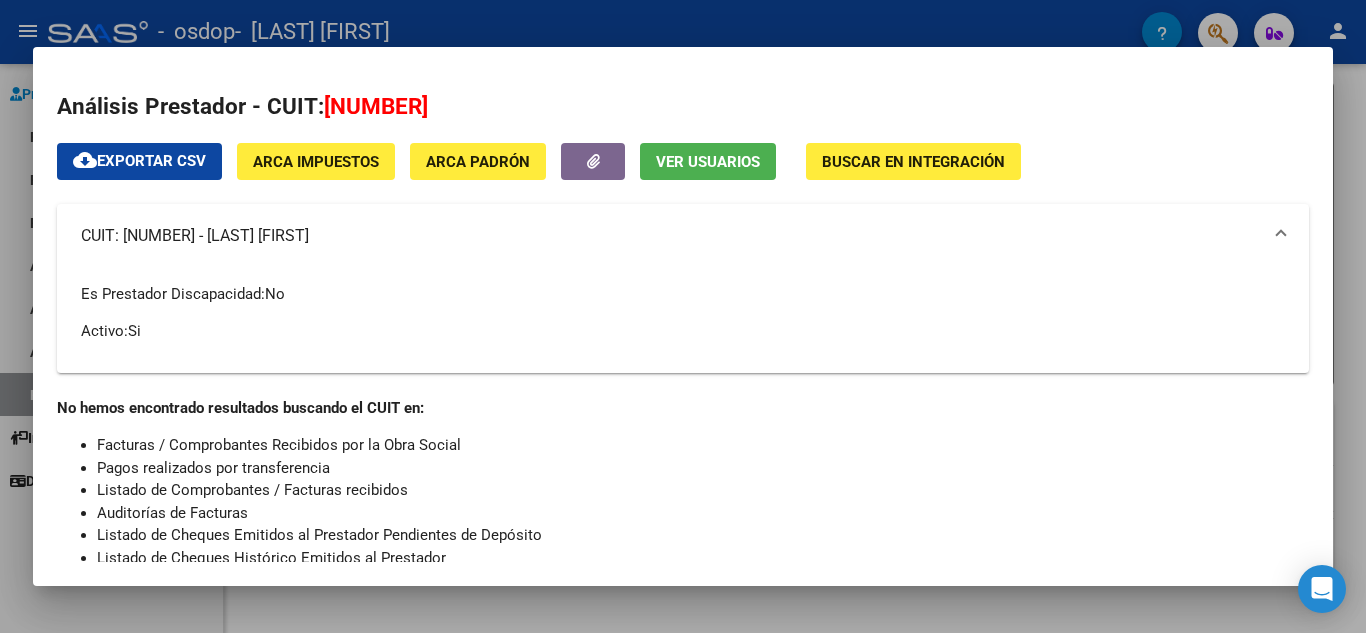 click on "Ver Usuarios" 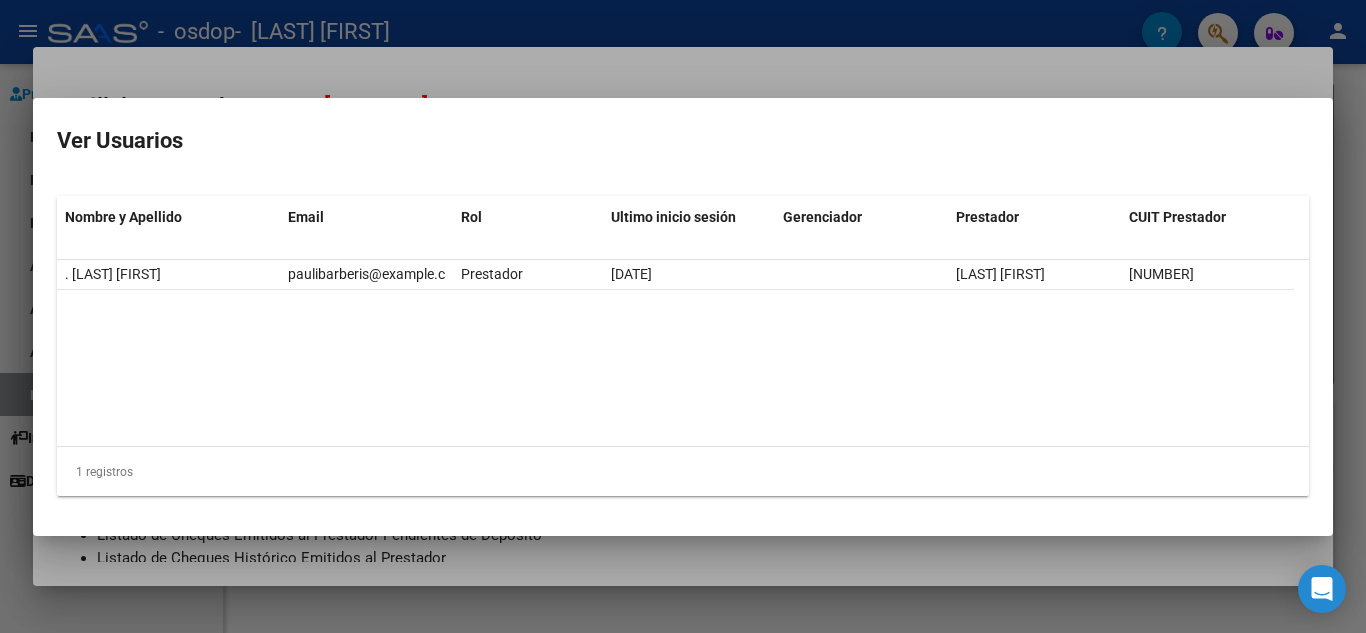 click on "Ver Usuarios Nombre y Apellido Email Rol Ultimo inicio sesión Gerenciador Prestador CUIT Prestador . [LAST] [FIRST] paulibarberis@example.com Prestador [DATE] [DATE] [LAST] [FIRST] [NUMBER] 1 registros 1" at bounding box center [683, 317] 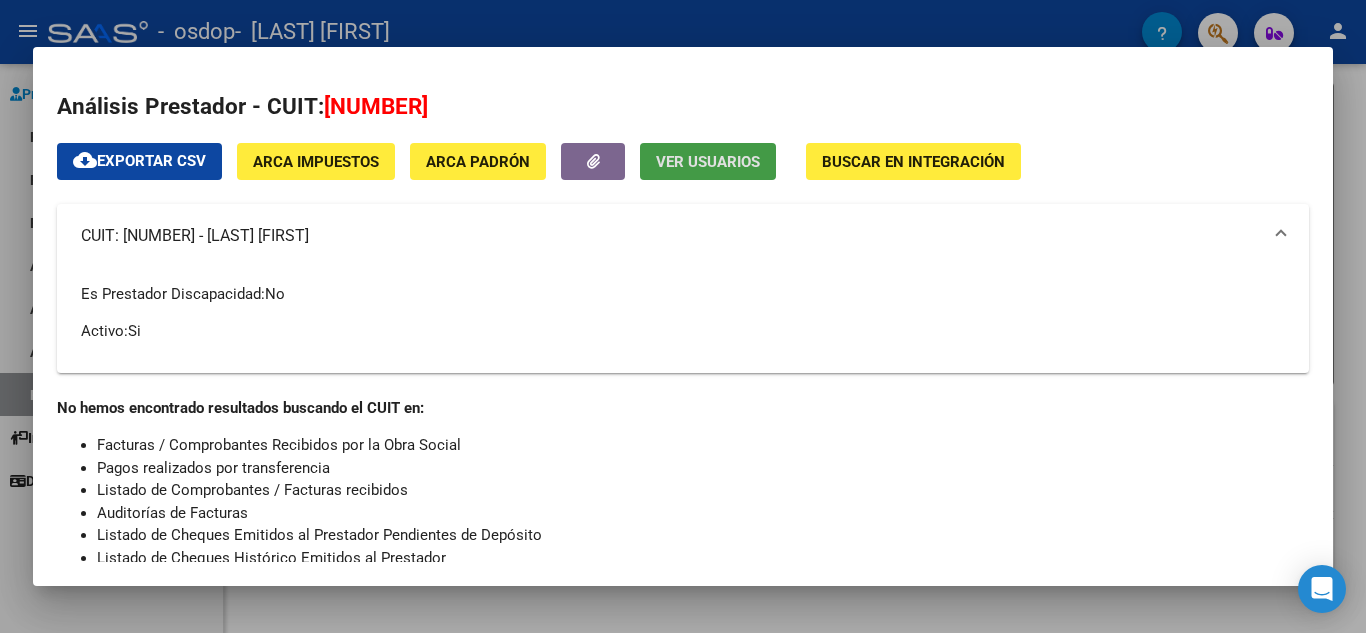 click on "Buscar en Integración" 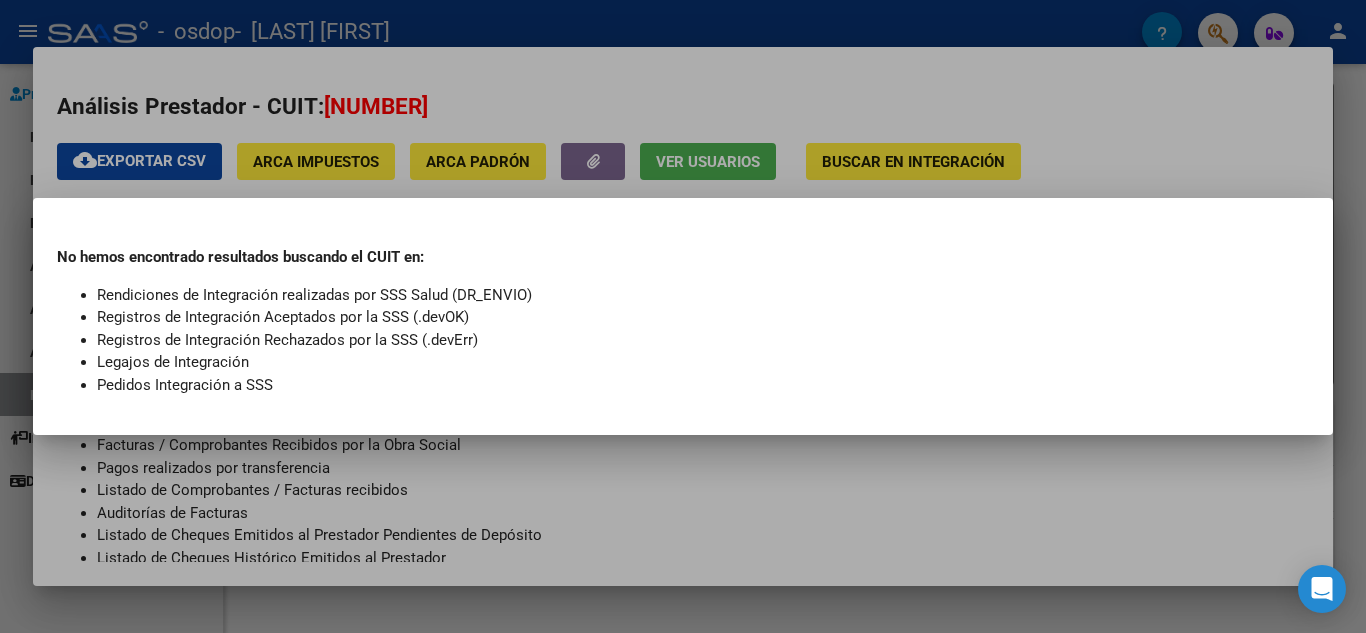 click at bounding box center [683, 316] 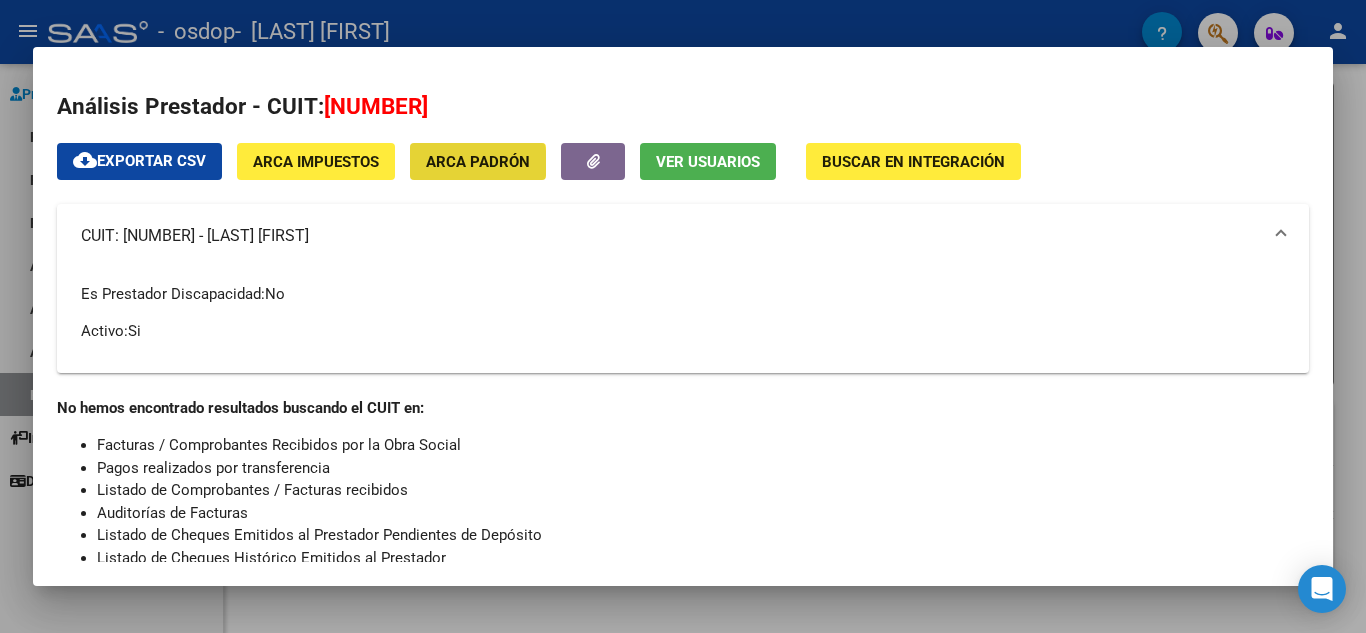 click on "ARCA Padrón" at bounding box center [478, 162] 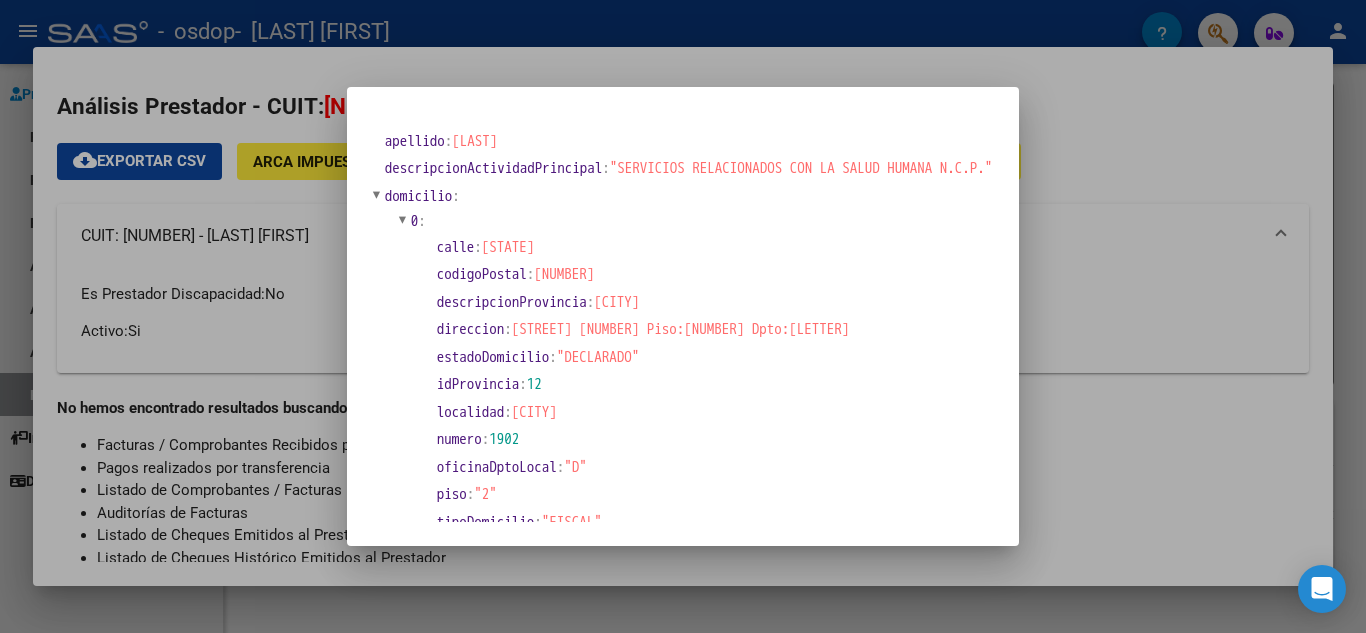 click at bounding box center [683, 316] 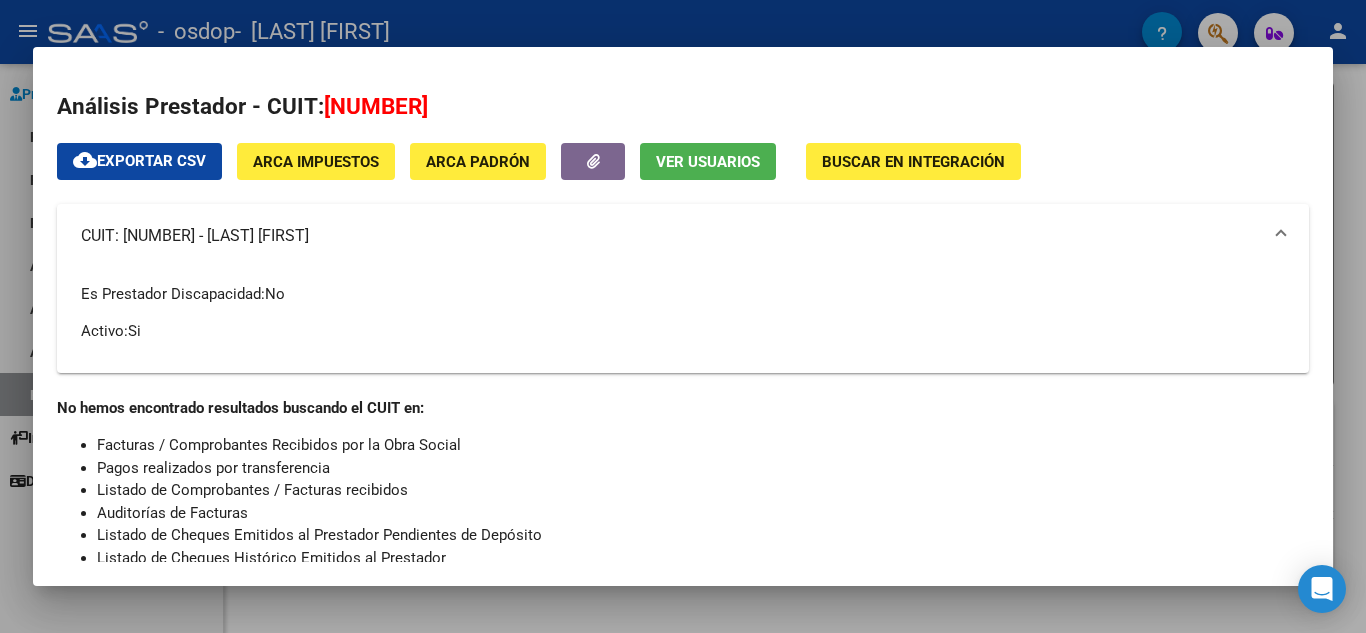 type 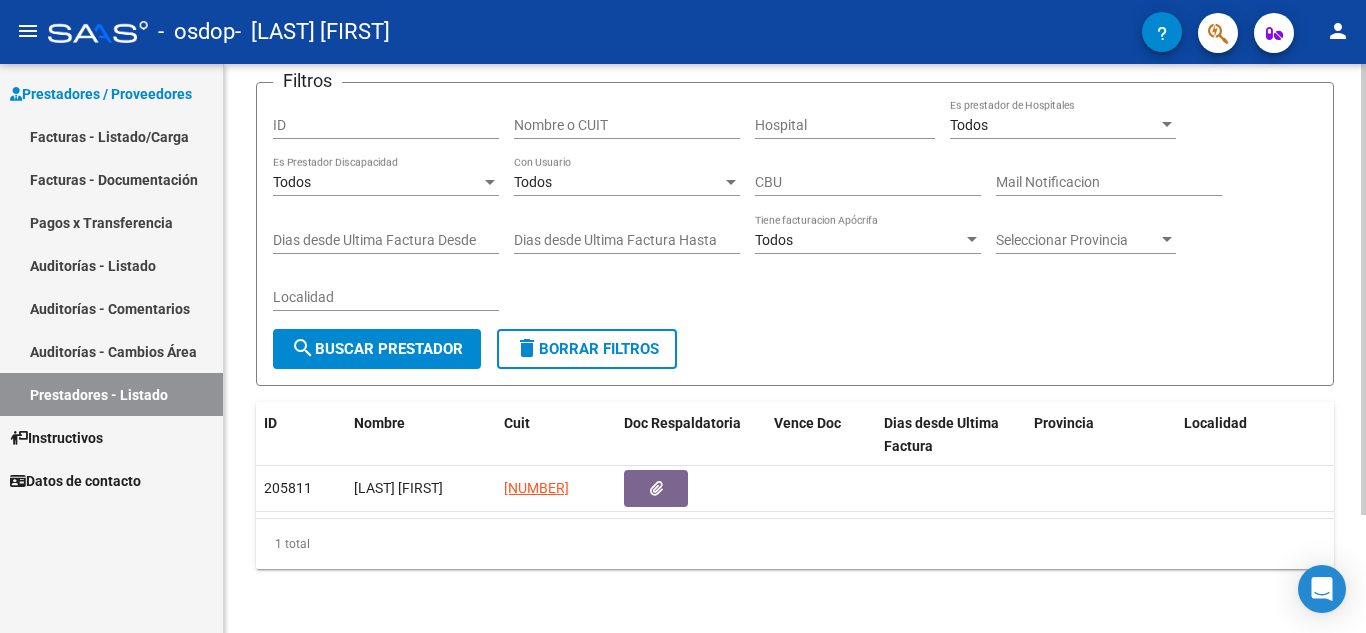 click on "search  Buscar Prestador" 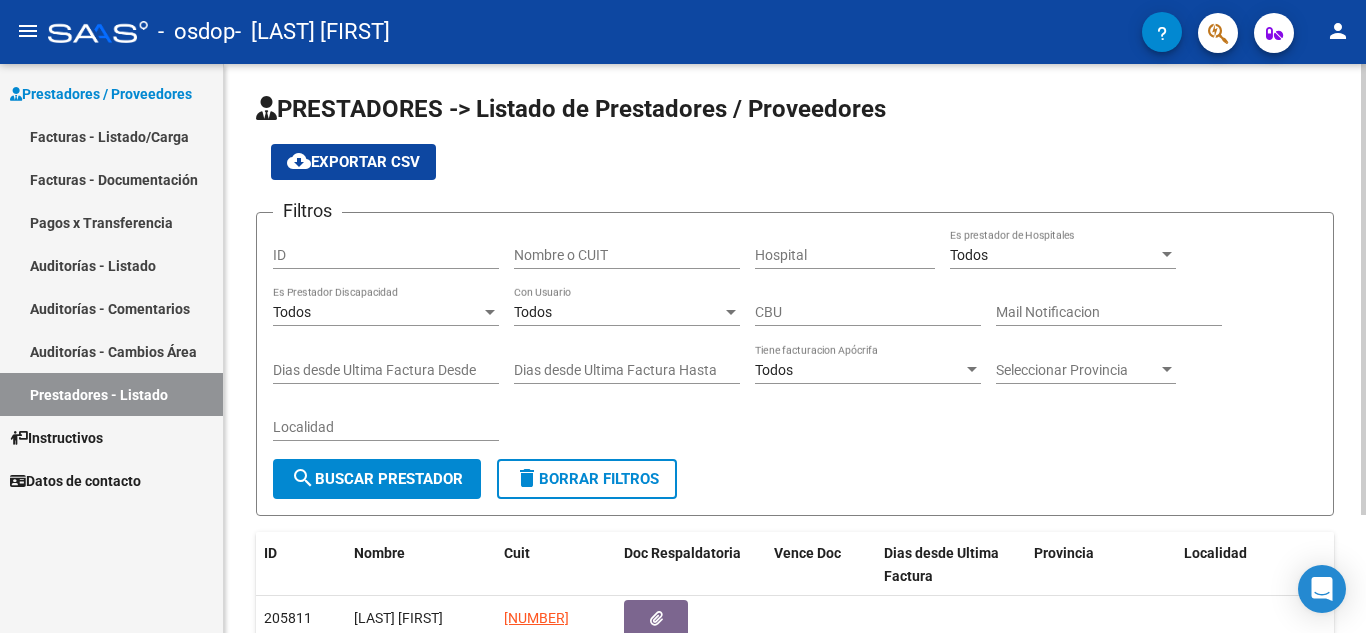 scroll, scrollTop: 0, scrollLeft: 0, axis: both 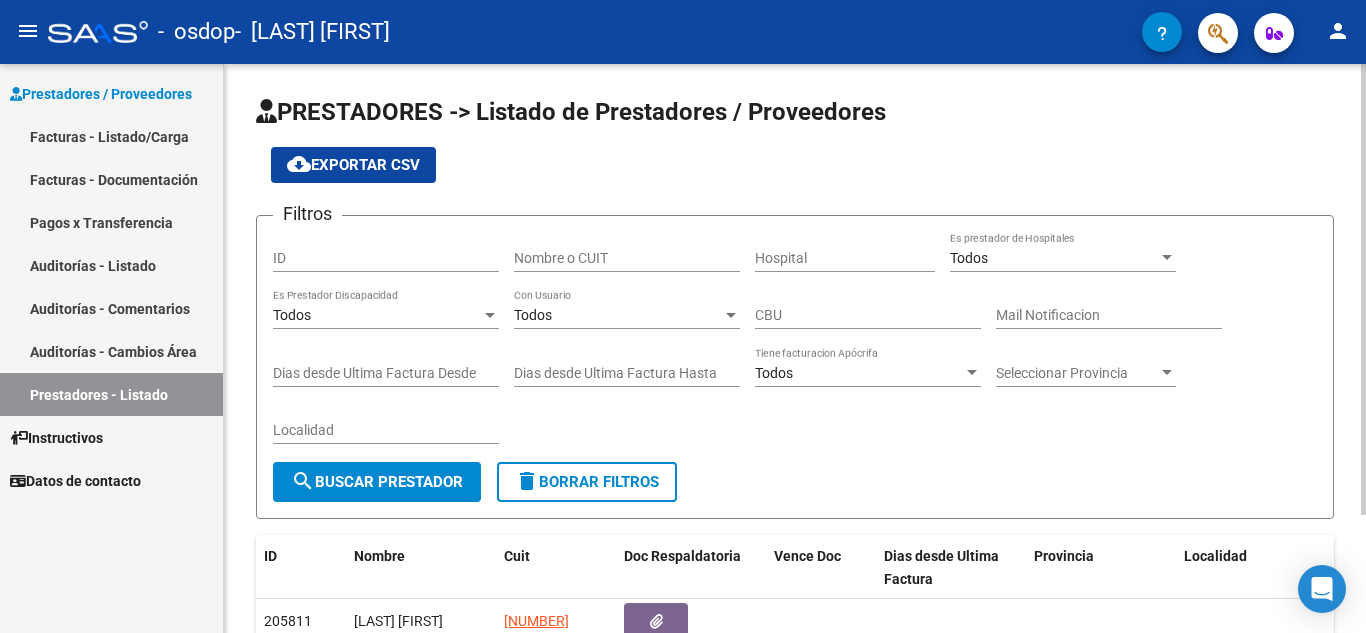 click 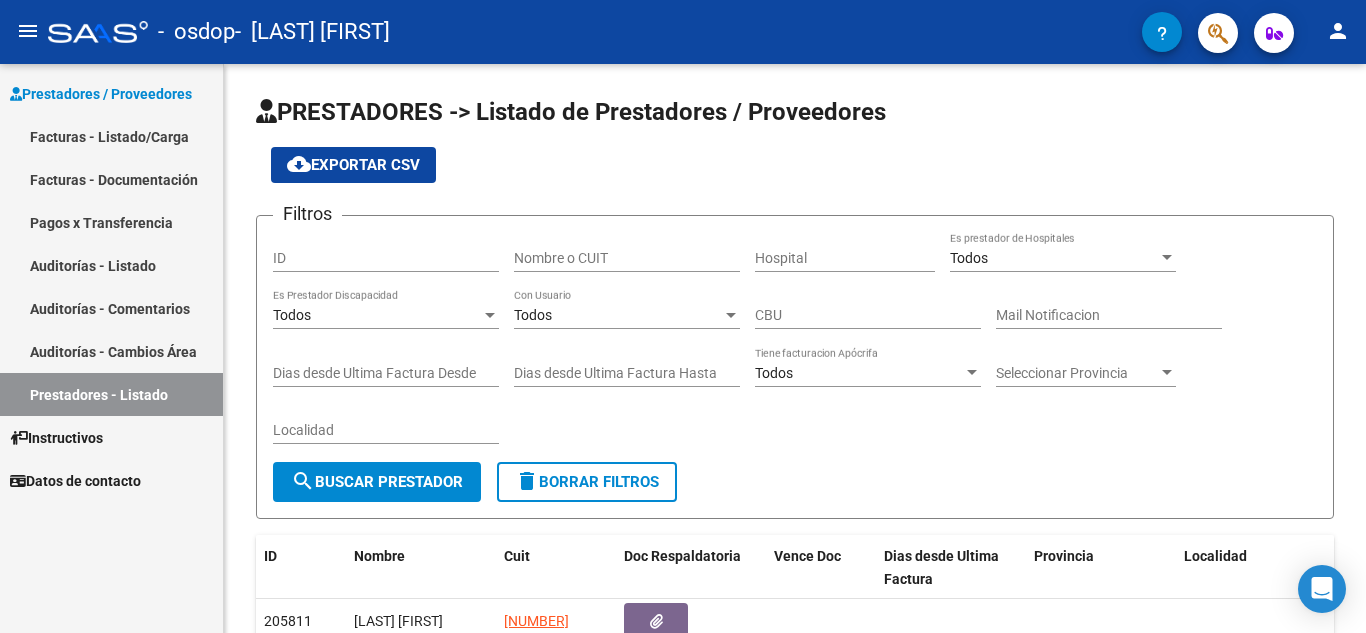 click on "menu" 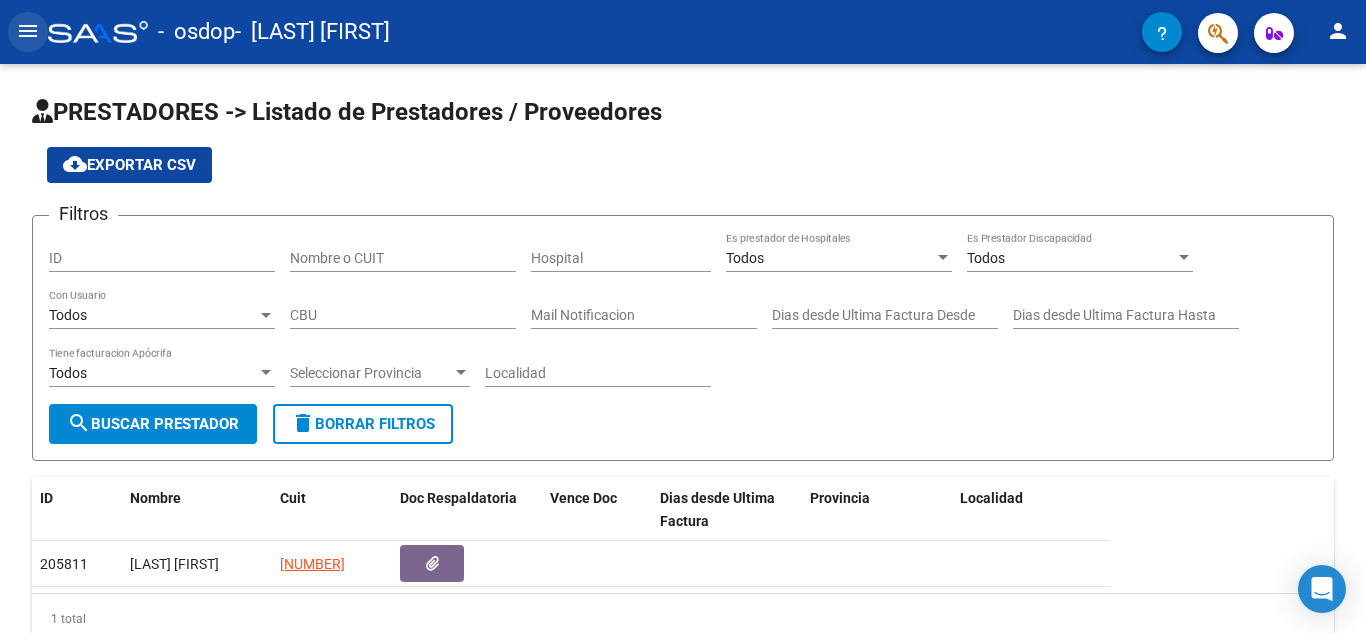 click on "menu" 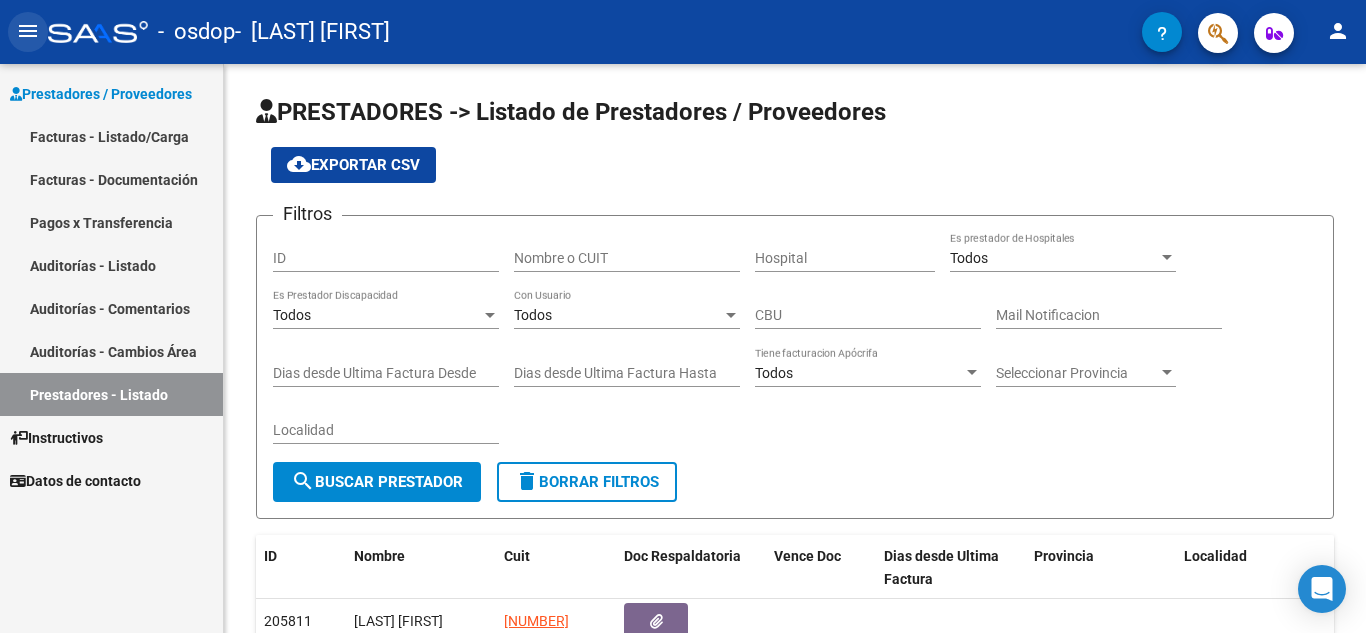 click on "menu" 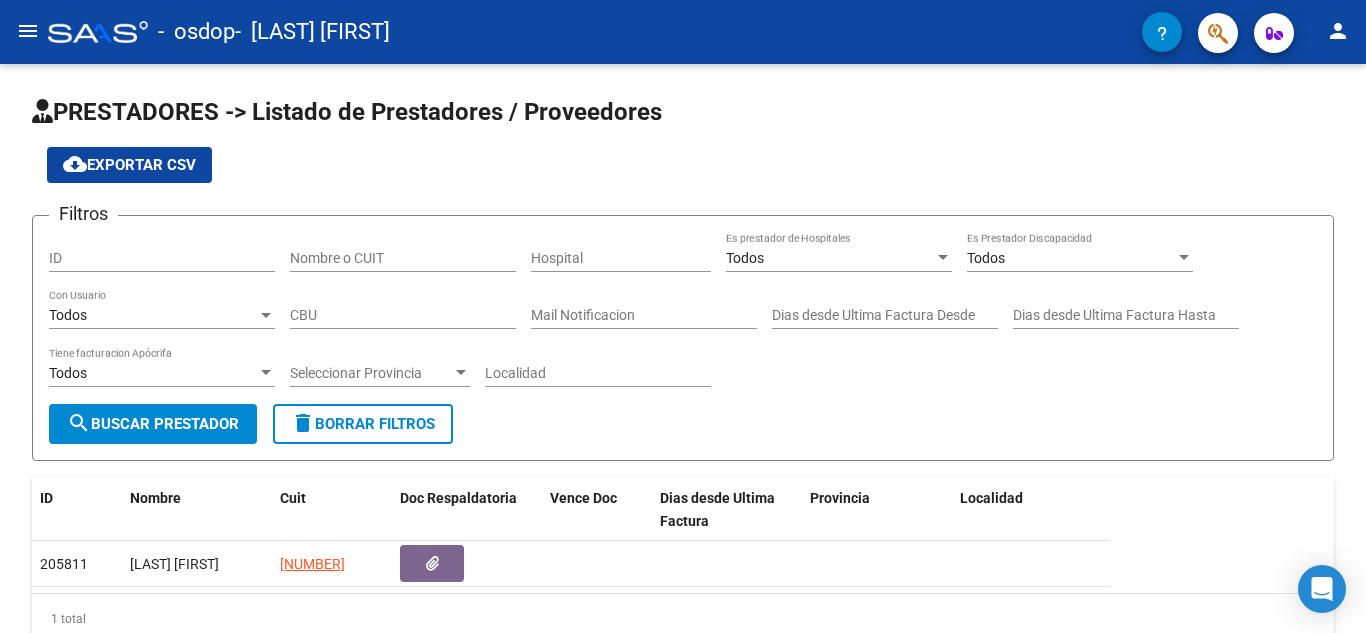 click on "menu" 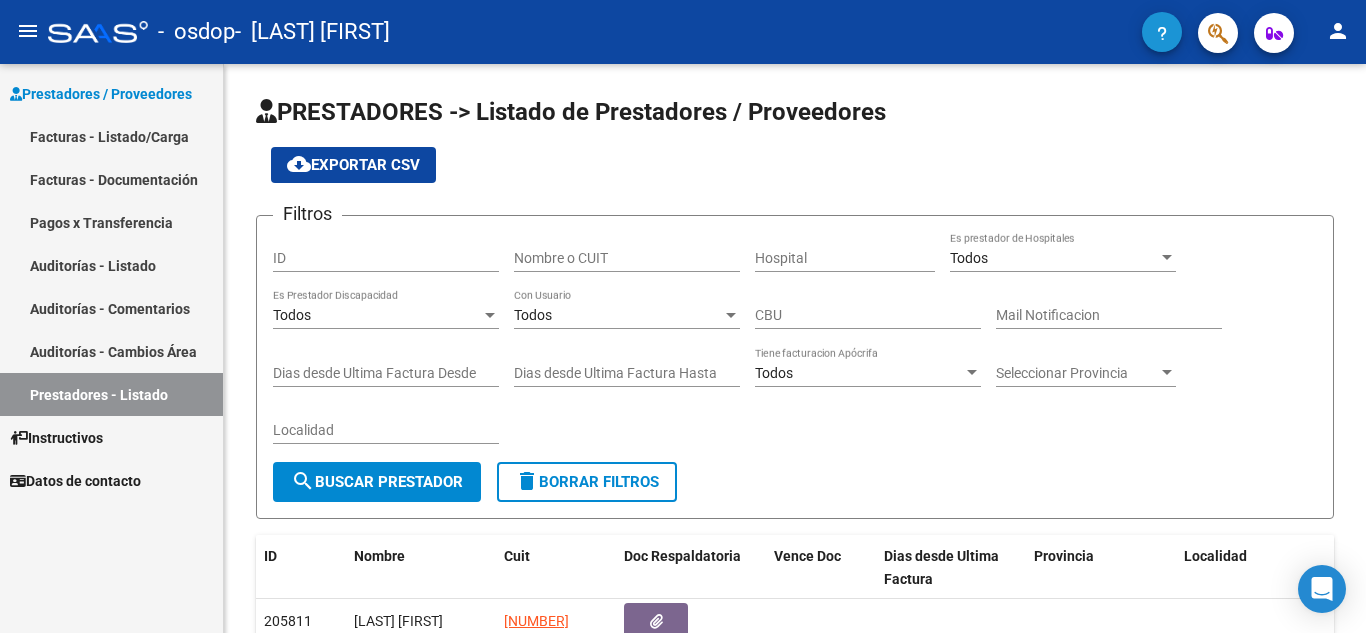 click 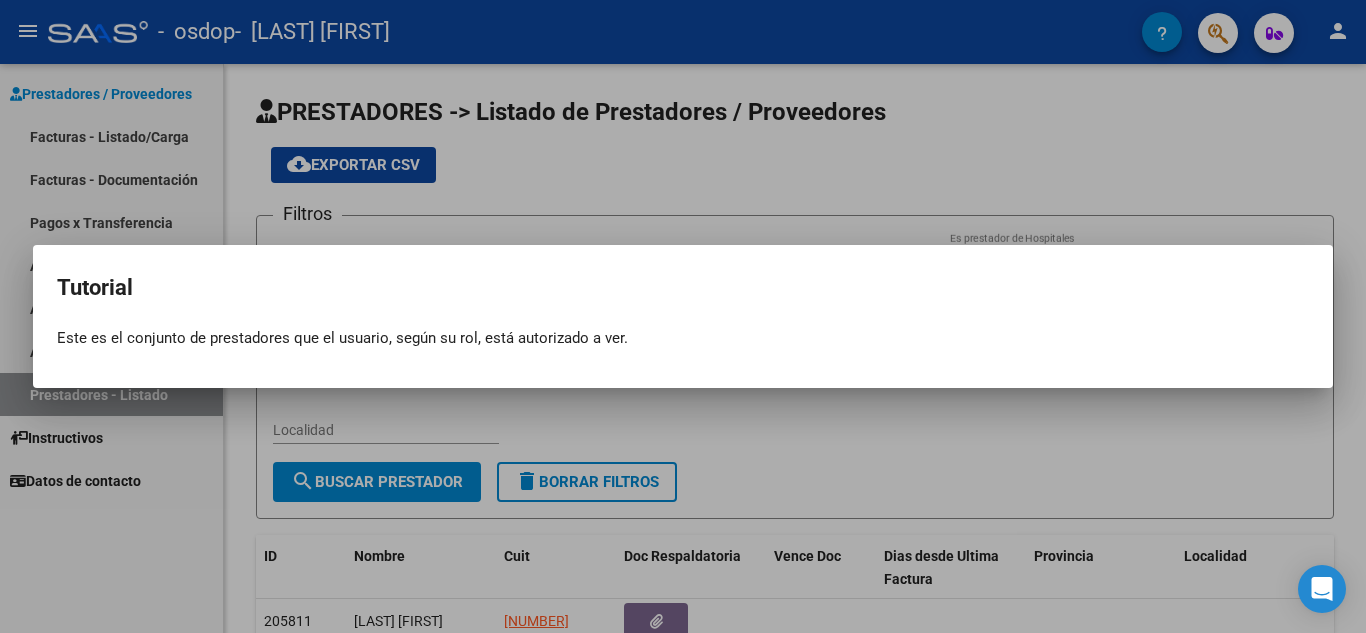 click on "Tutorial close Este es el conjunto de prestadores que el usuario, según su rol, está autorizado a ver." at bounding box center [683, 309] 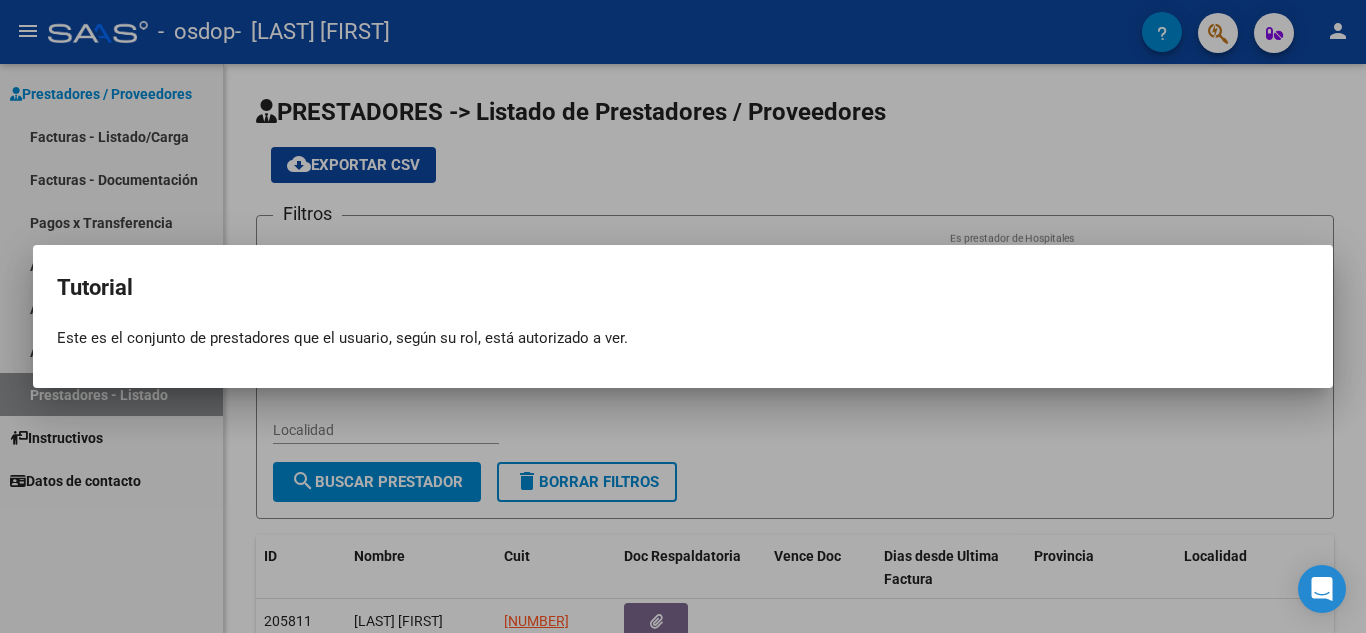 click on "Tutorial" at bounding box center [683, 288] 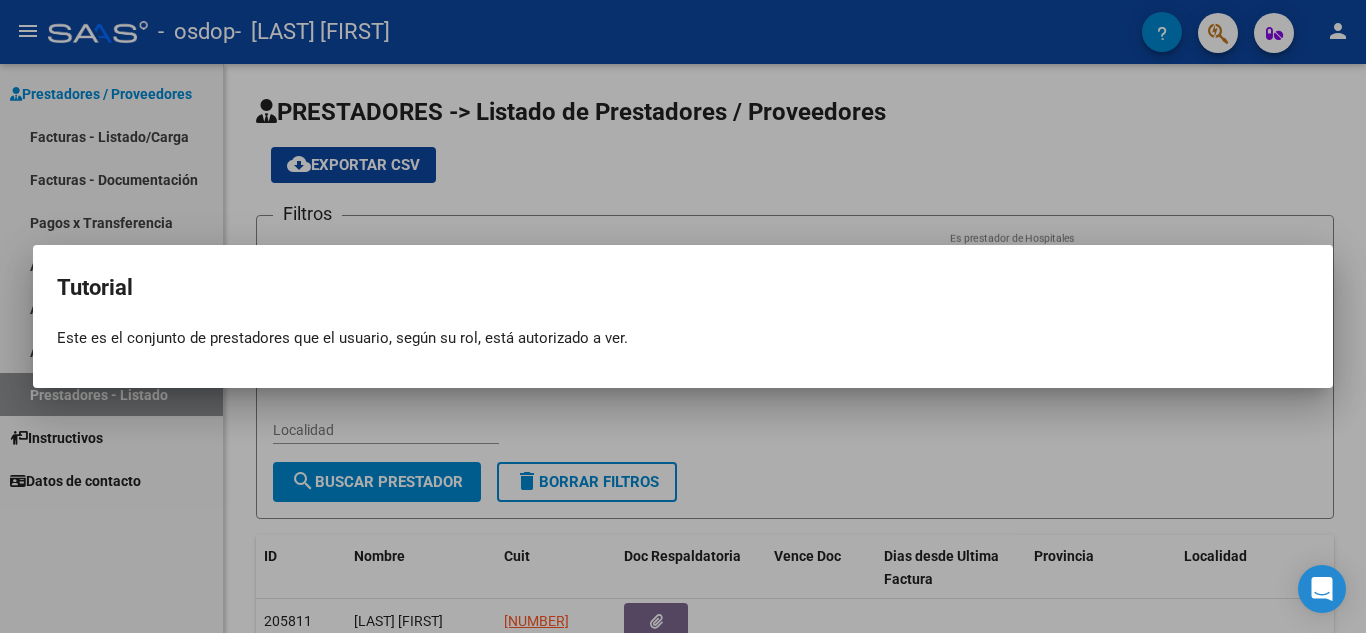 click at bounding box center (683, 316) 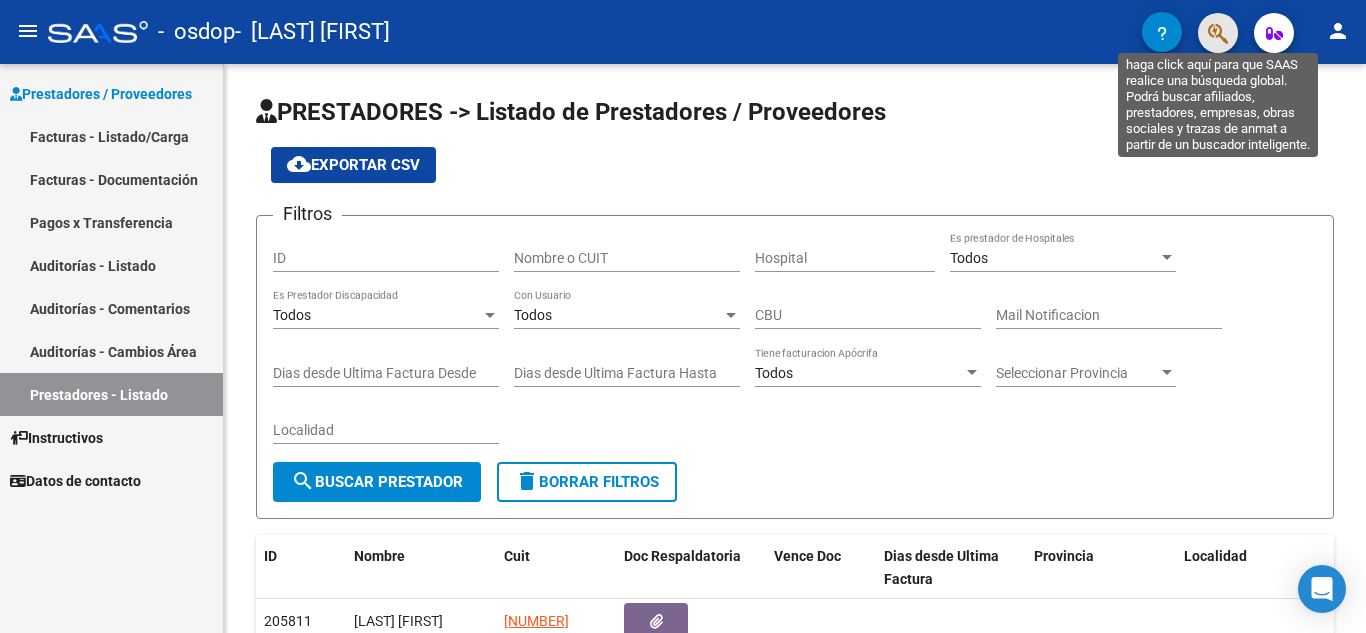 click 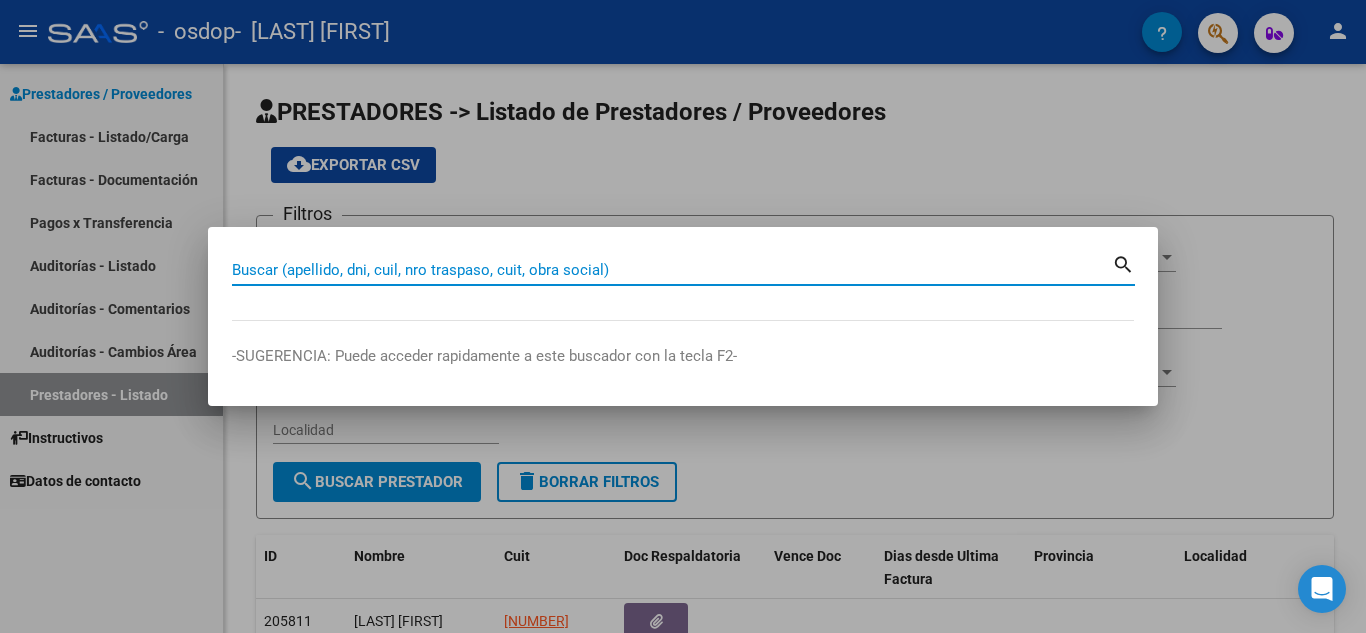 click at bounding box center (683, 316) 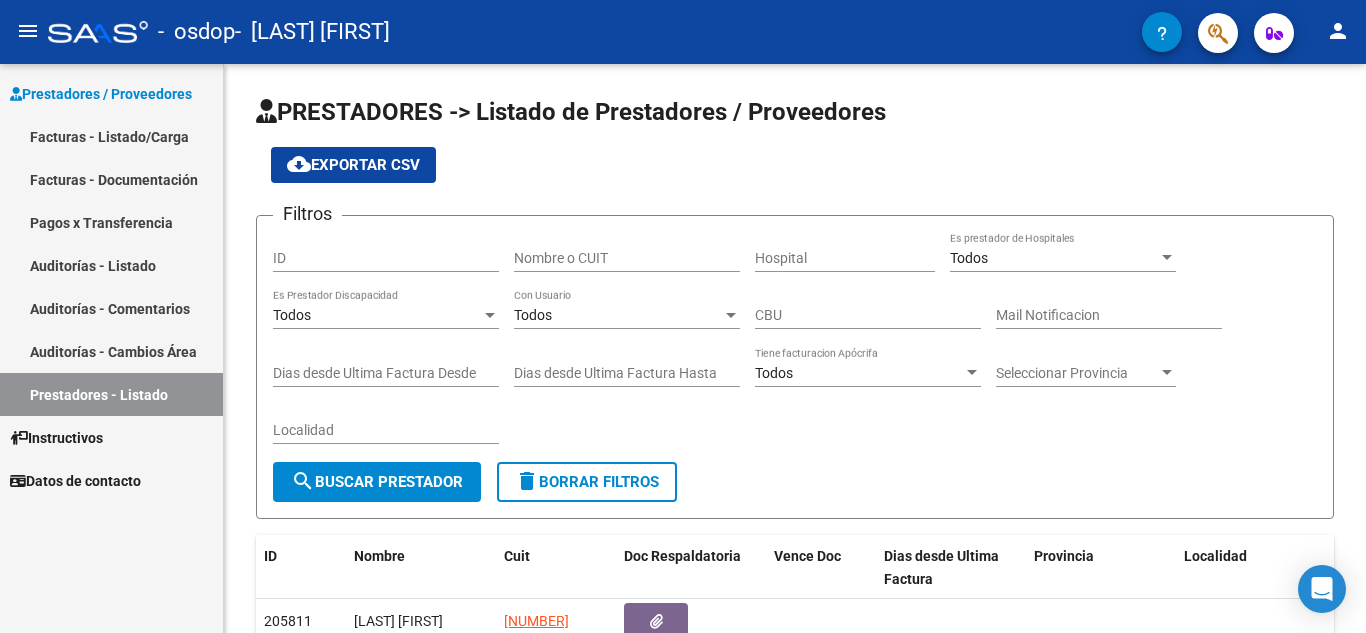 click on "menu -   osdop   -  [LAST] [FIRST] person" 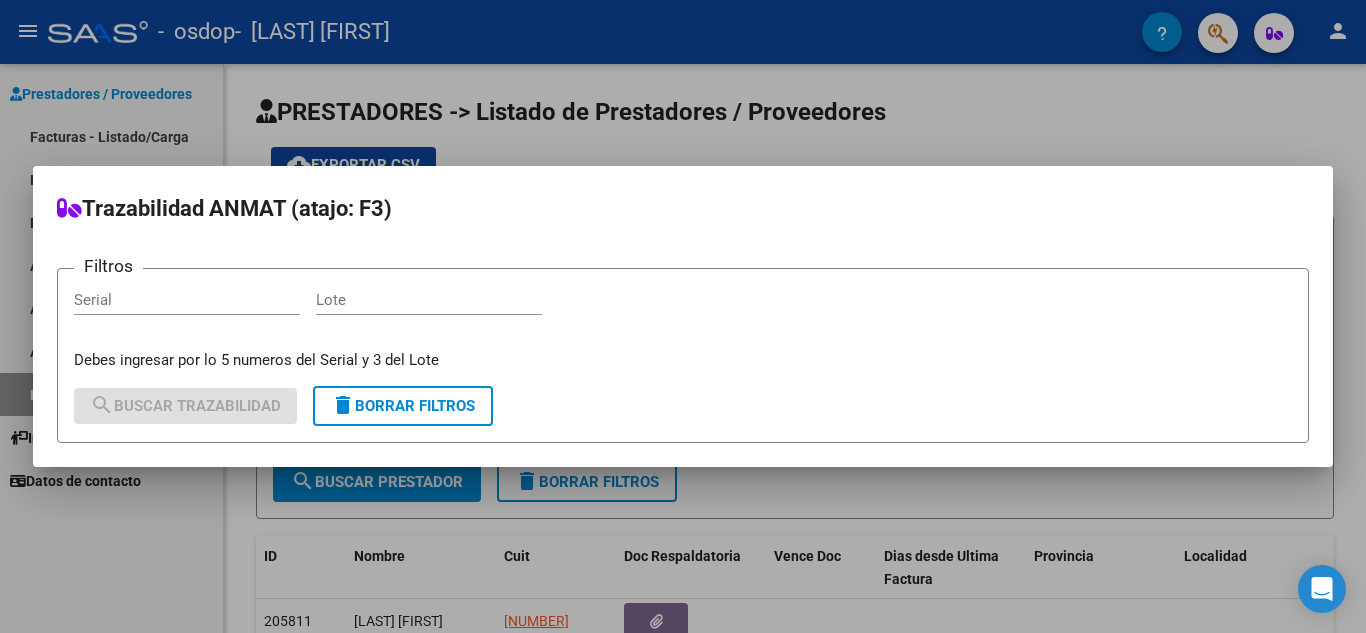 click at bounding box center (683, 316) 